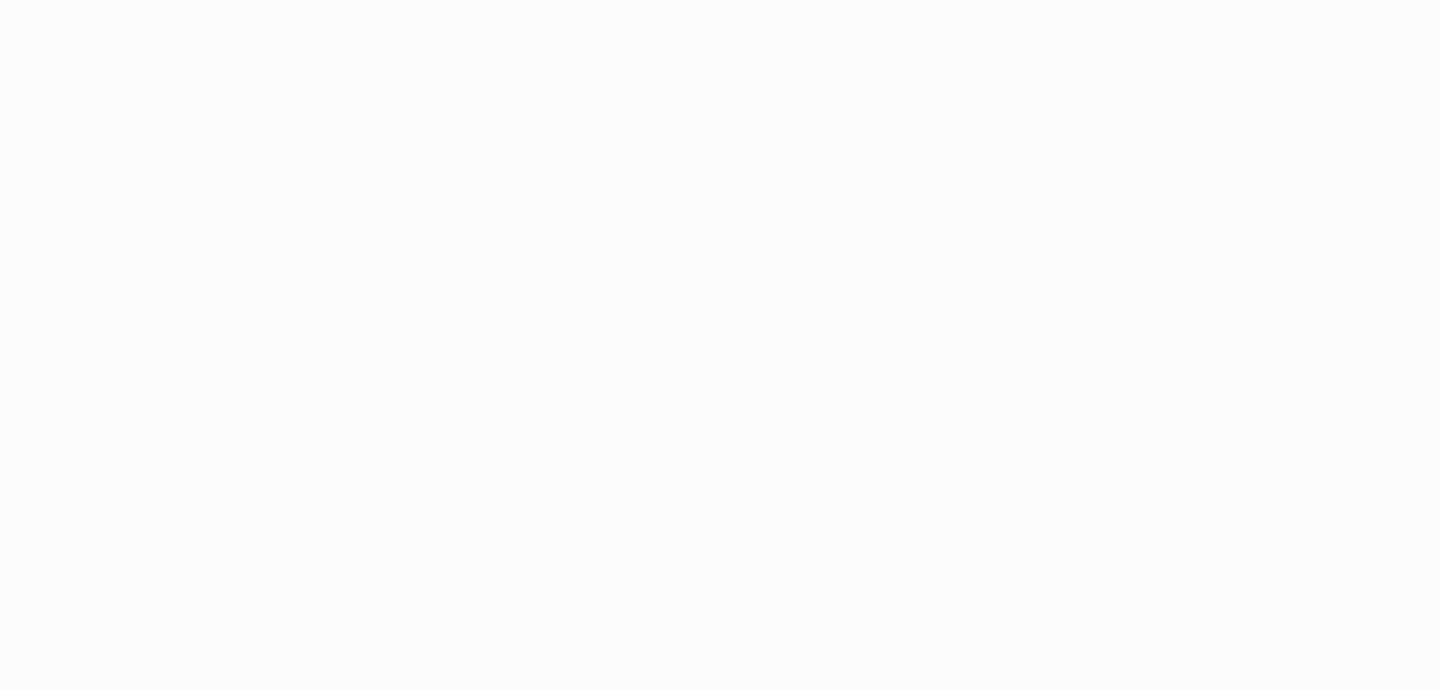 scroll, scrollTop: 0, scrollLeft: 0, axis: both 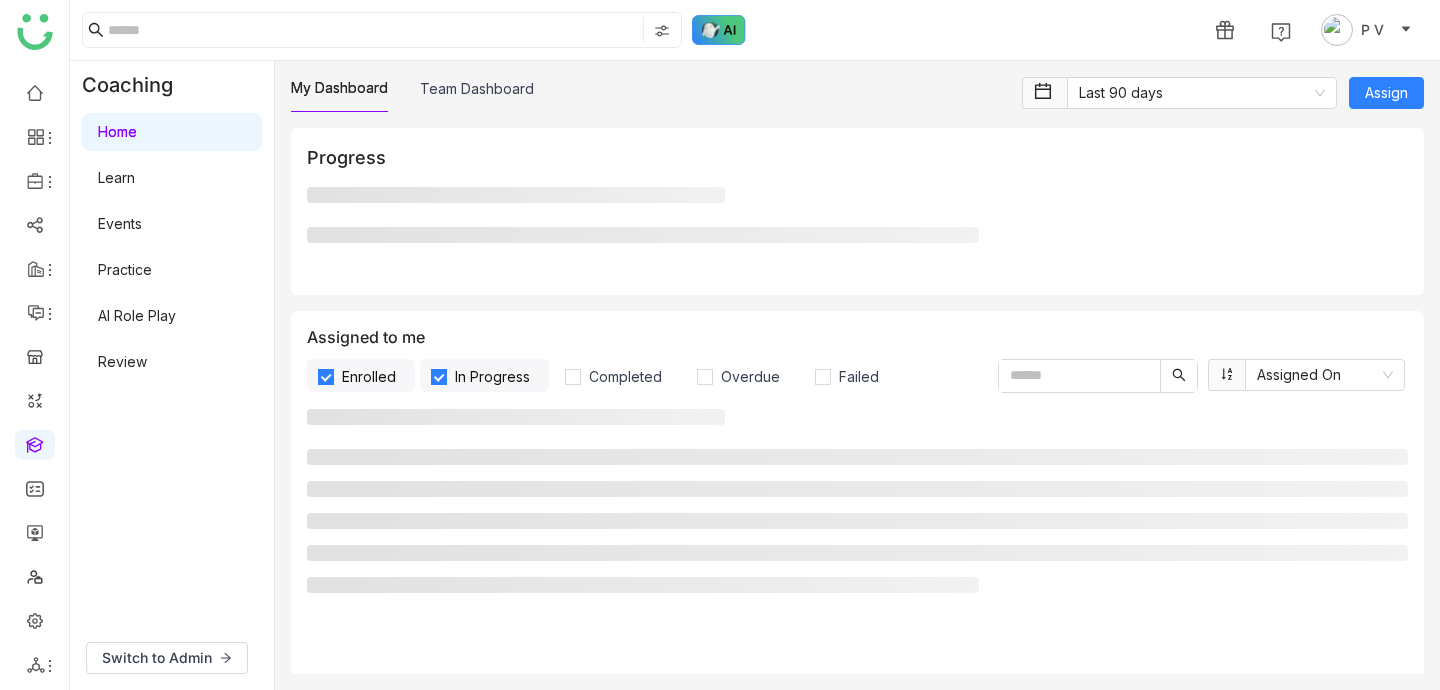 click 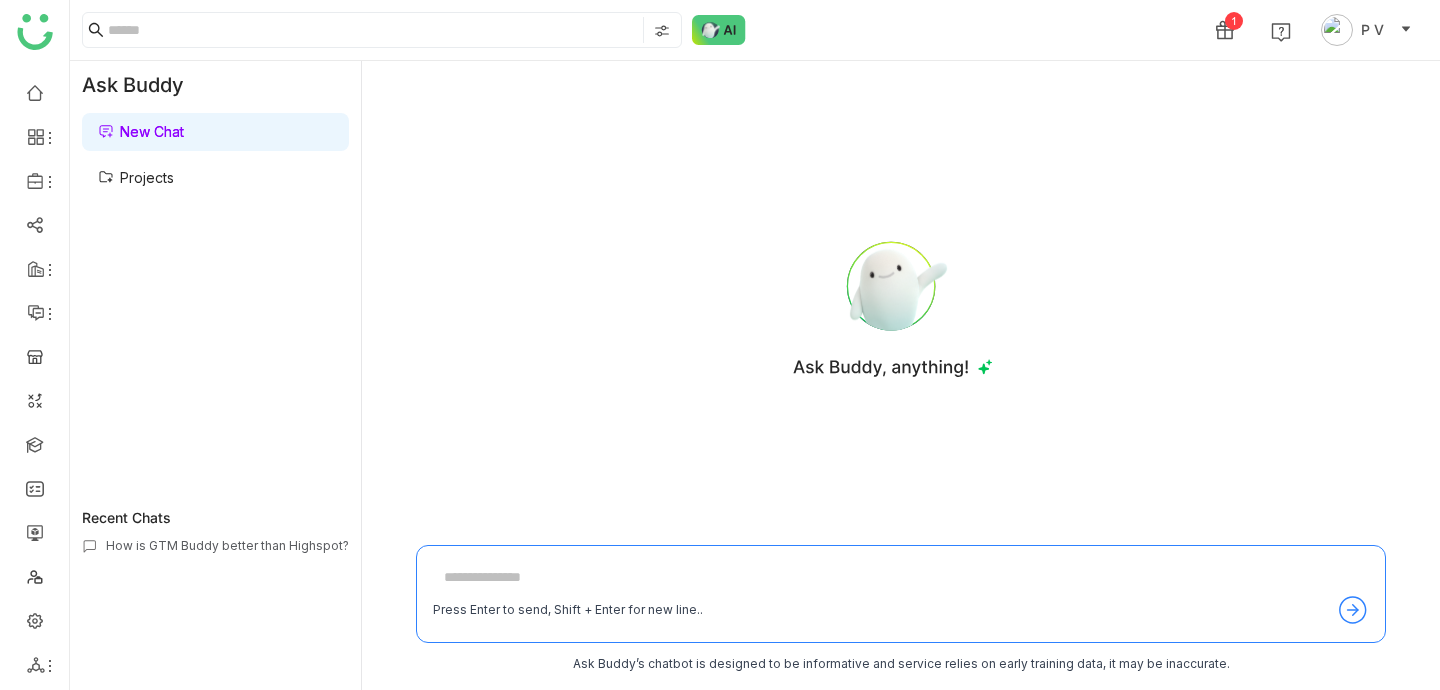 click on "Projects" at bounding box center (136, 177) 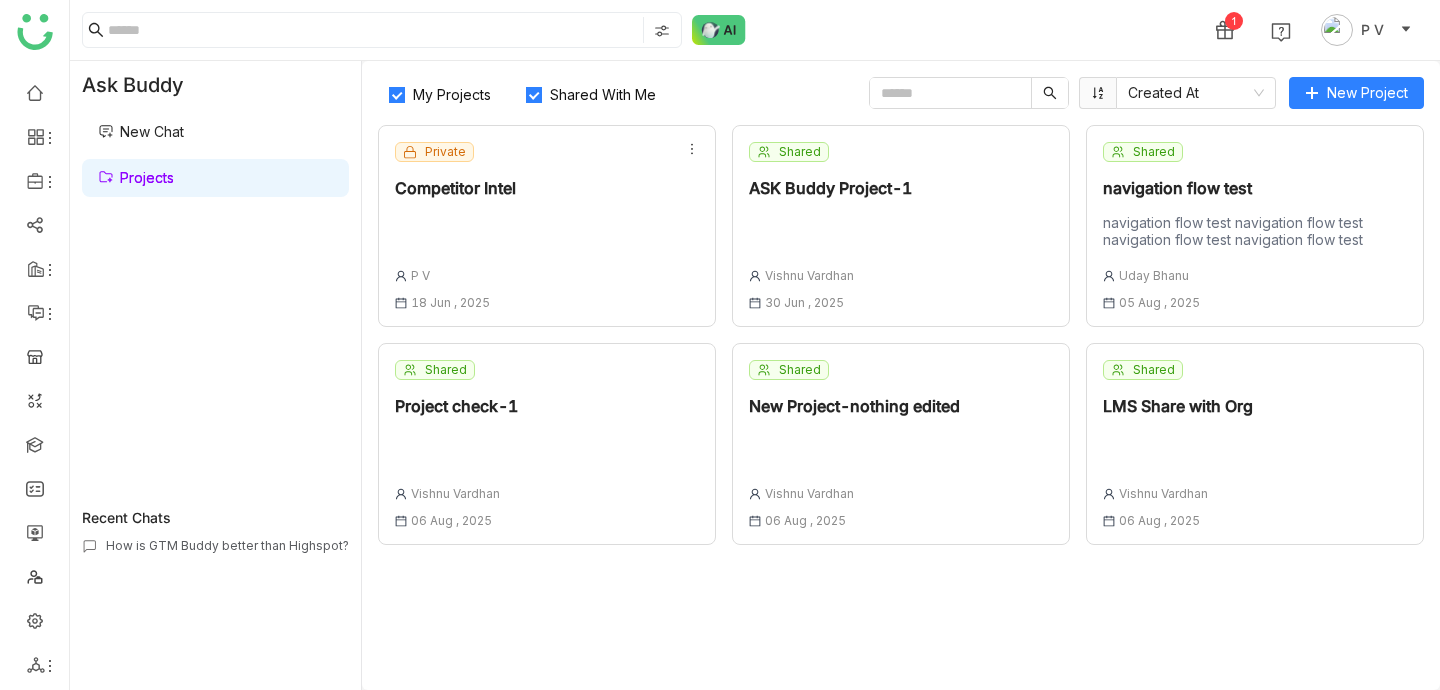 click on "New Chat" at bounding box center (141, 131) 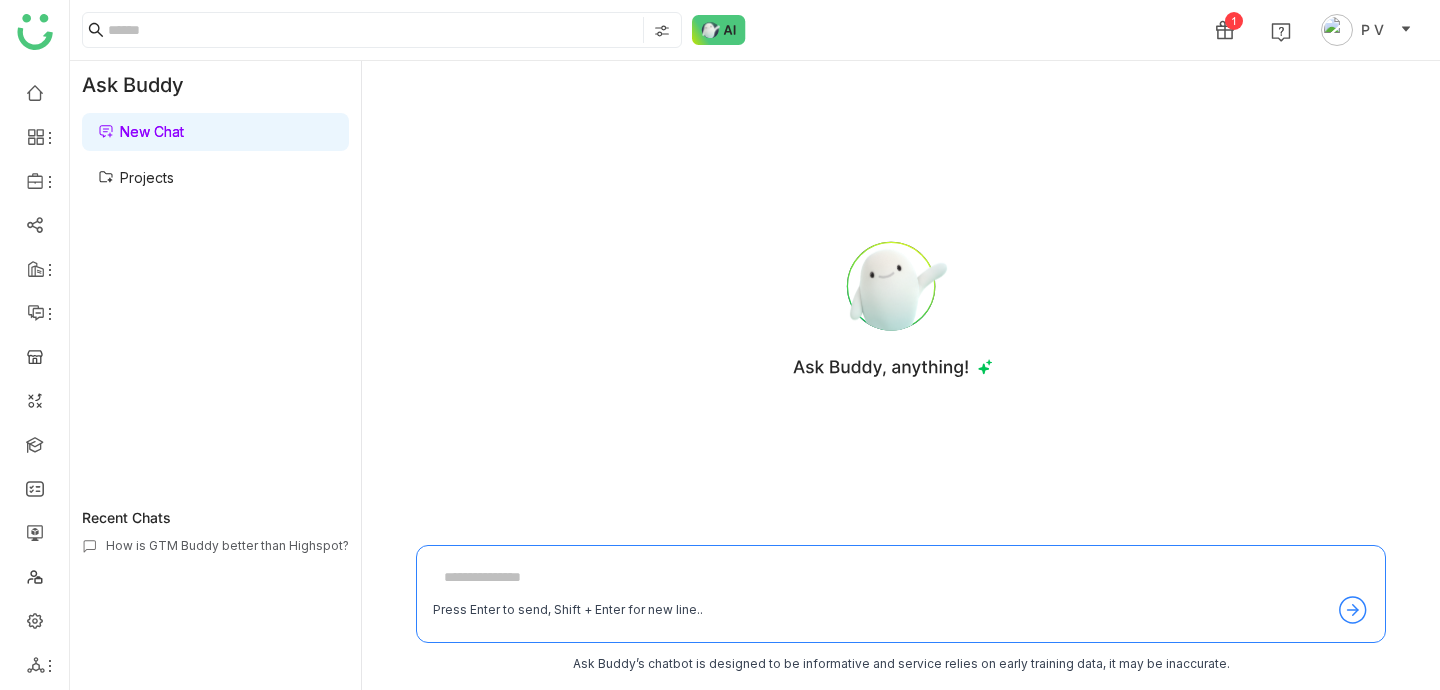 click on "Projects" at bounding box center (136, 177) 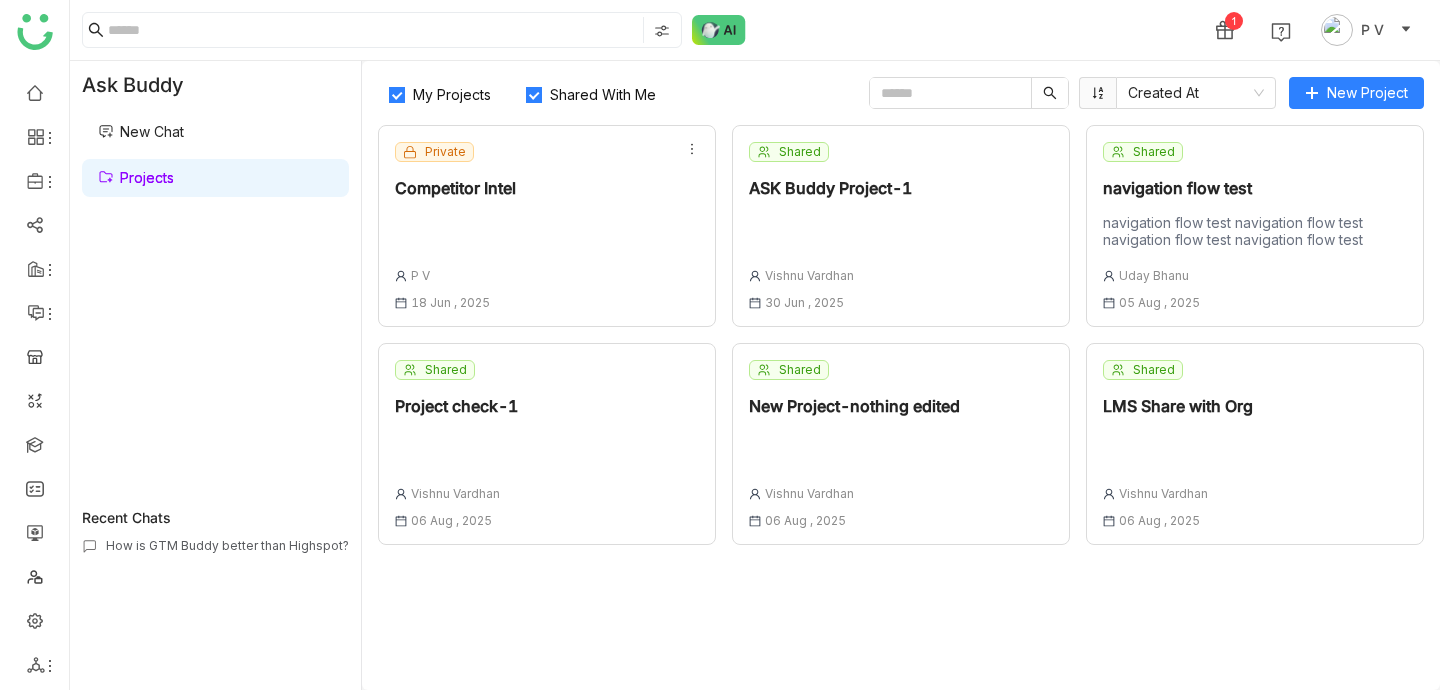 type 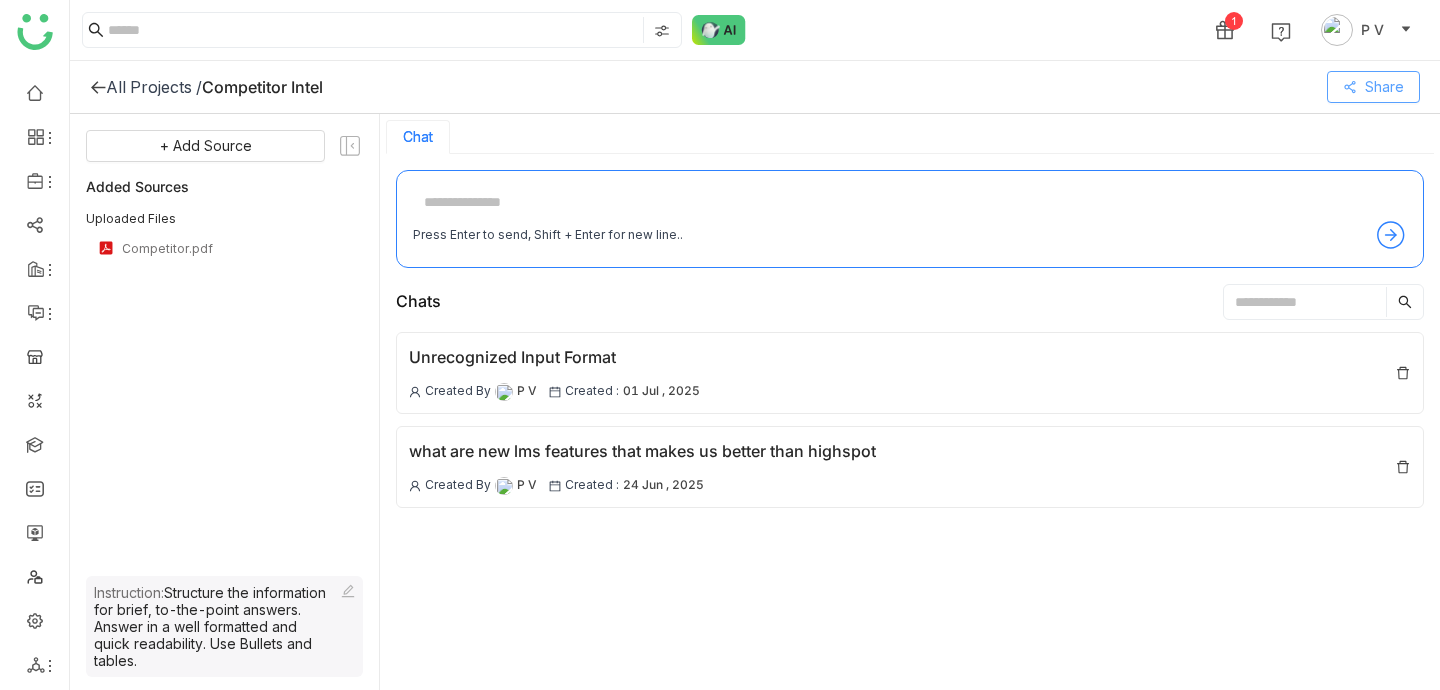 click on "Share" 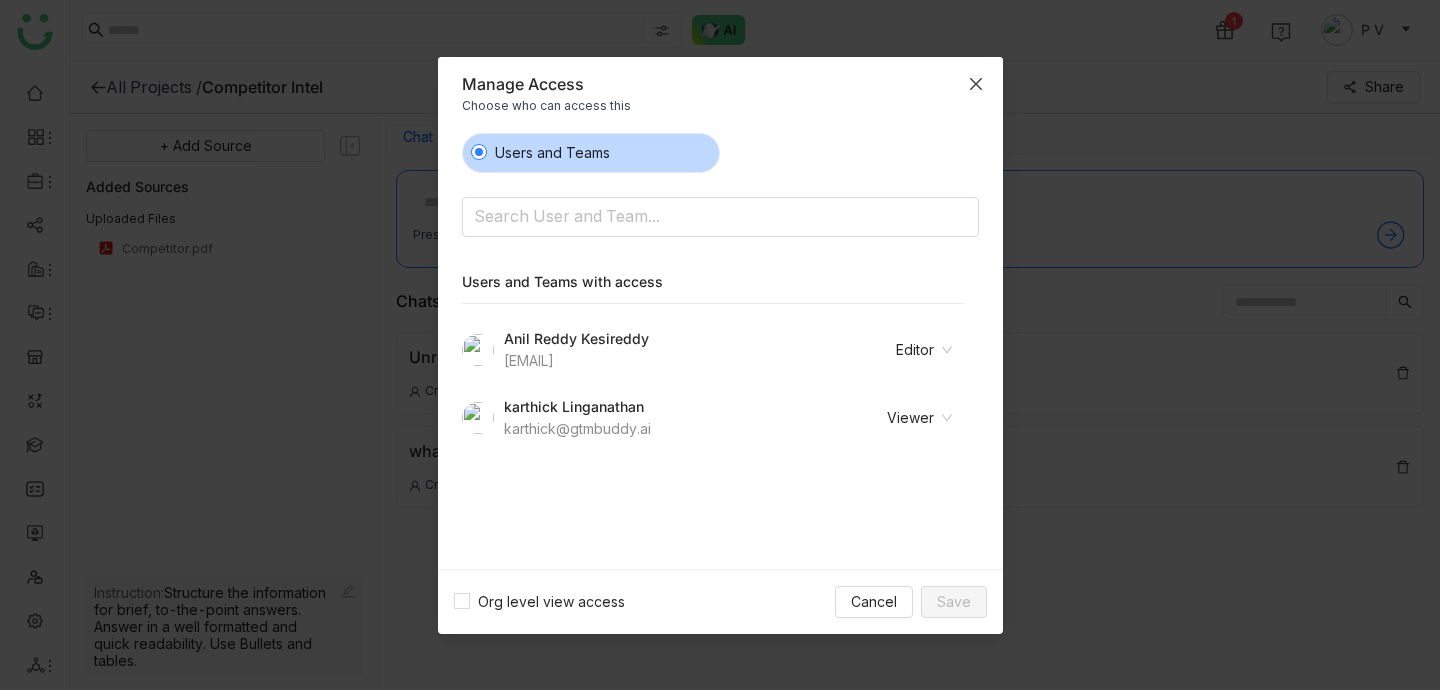 click 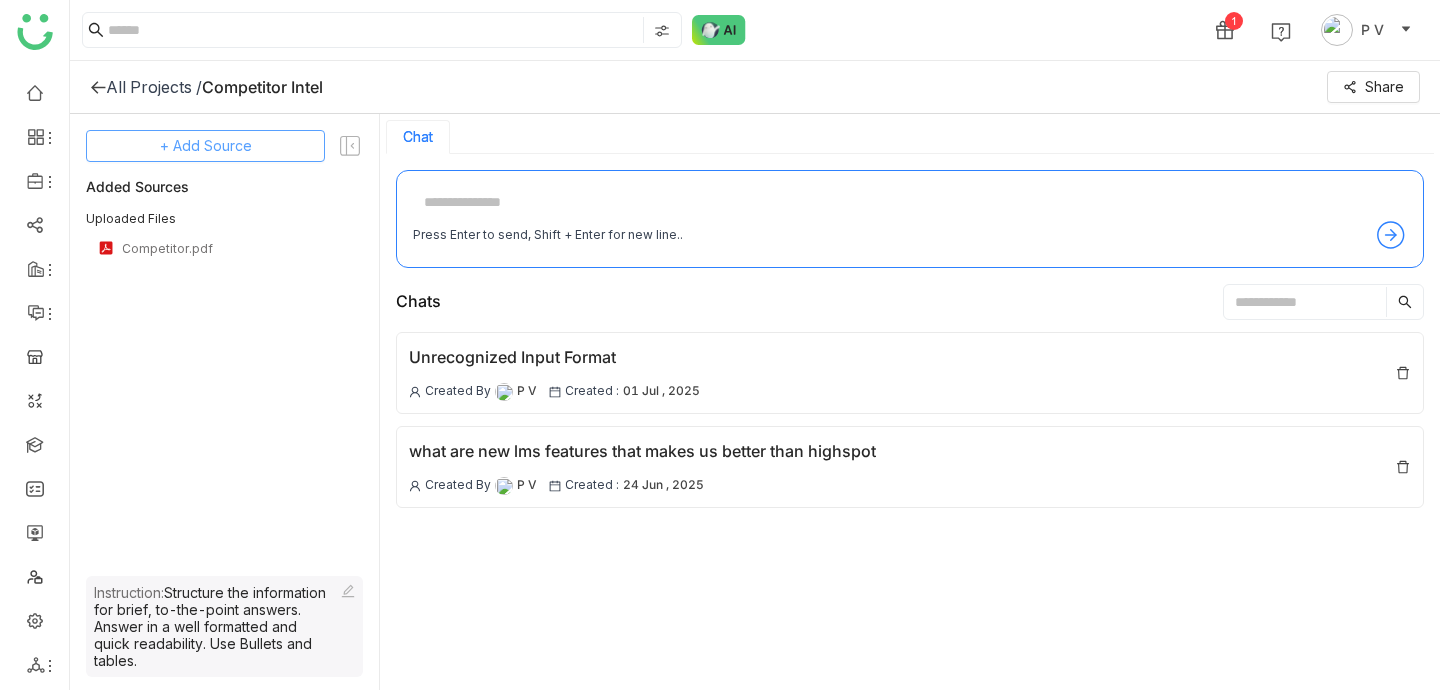click on "+ Add Source" 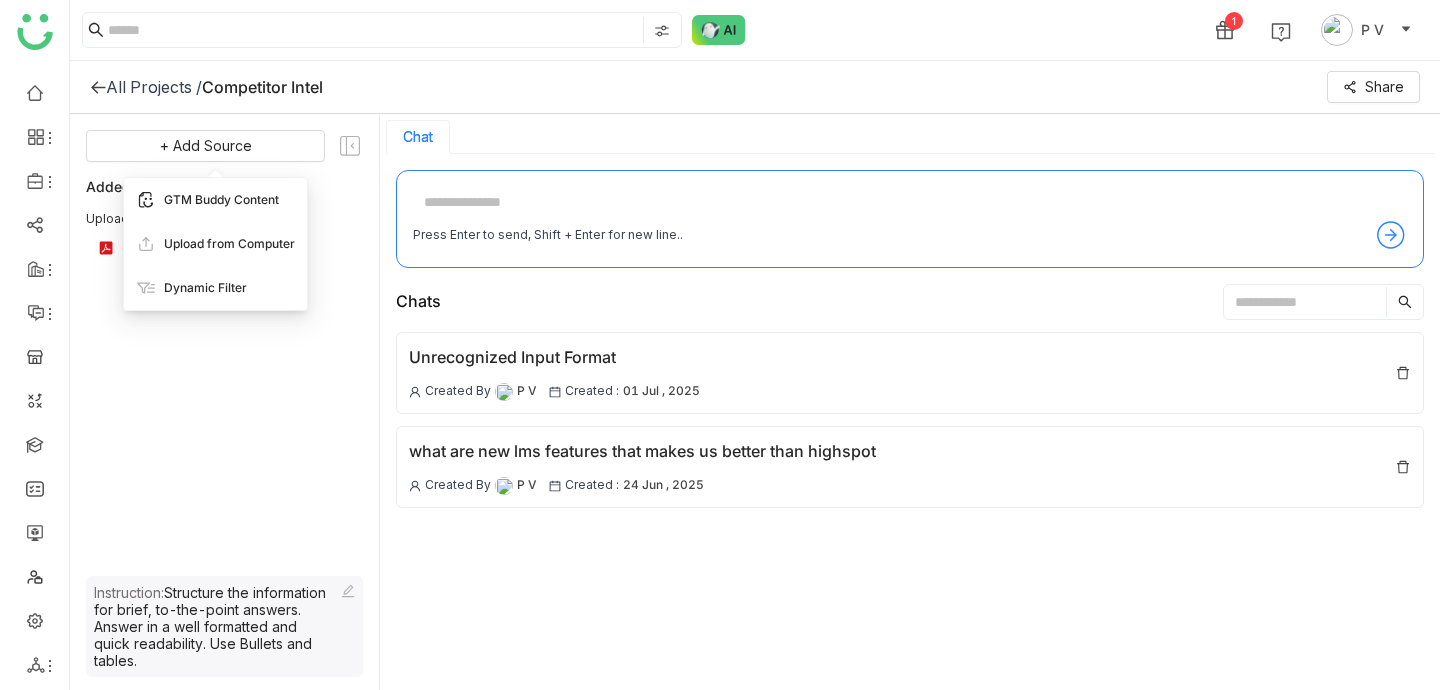 click on "GTM Buddy Content" at bounding box center (221, 200) 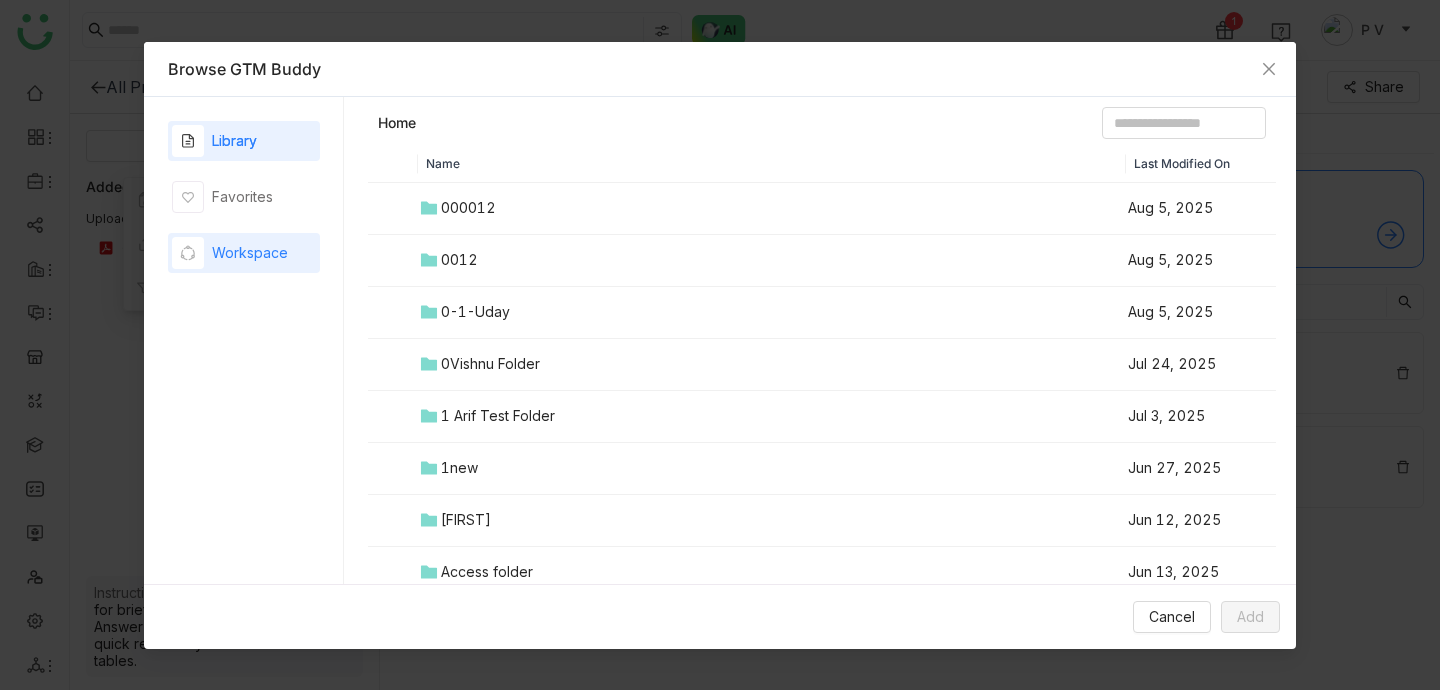 click on "Workspace" at bounding box center [250, 253] 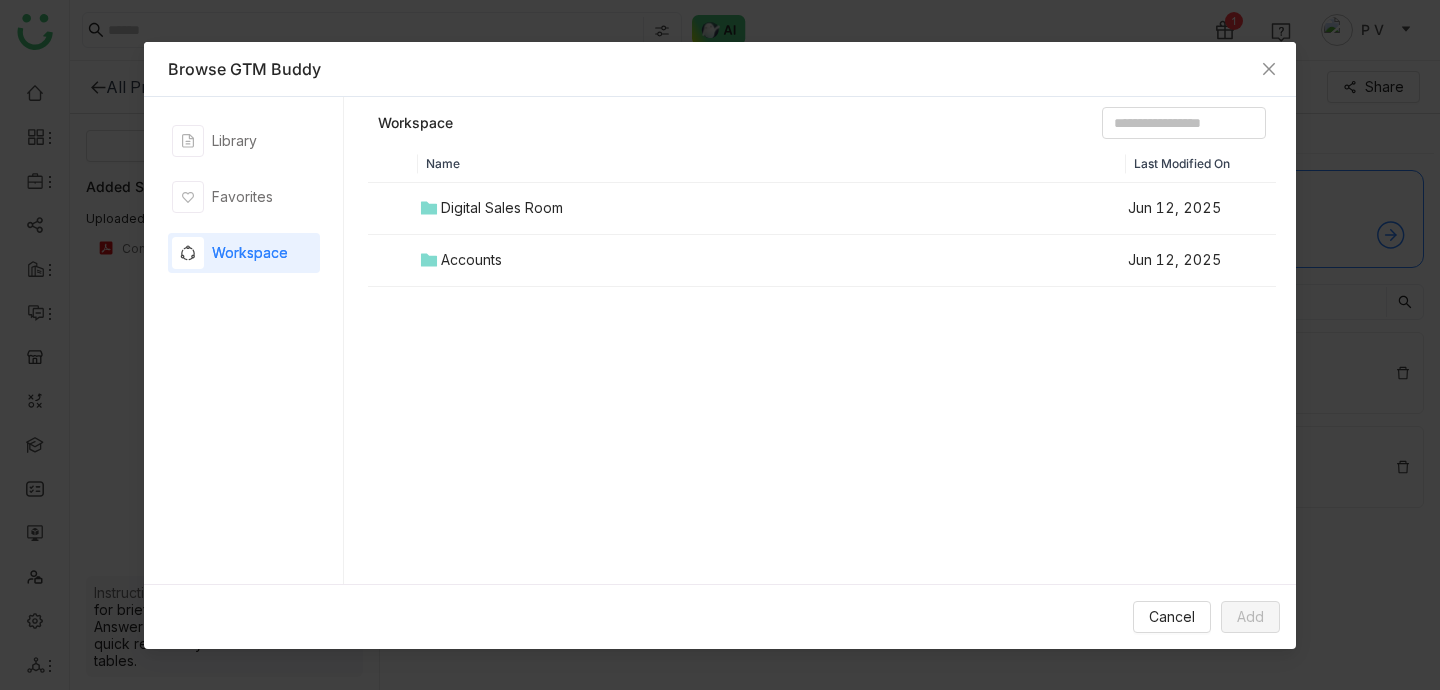 click on "Accounts" at bounding box center [471, 260] 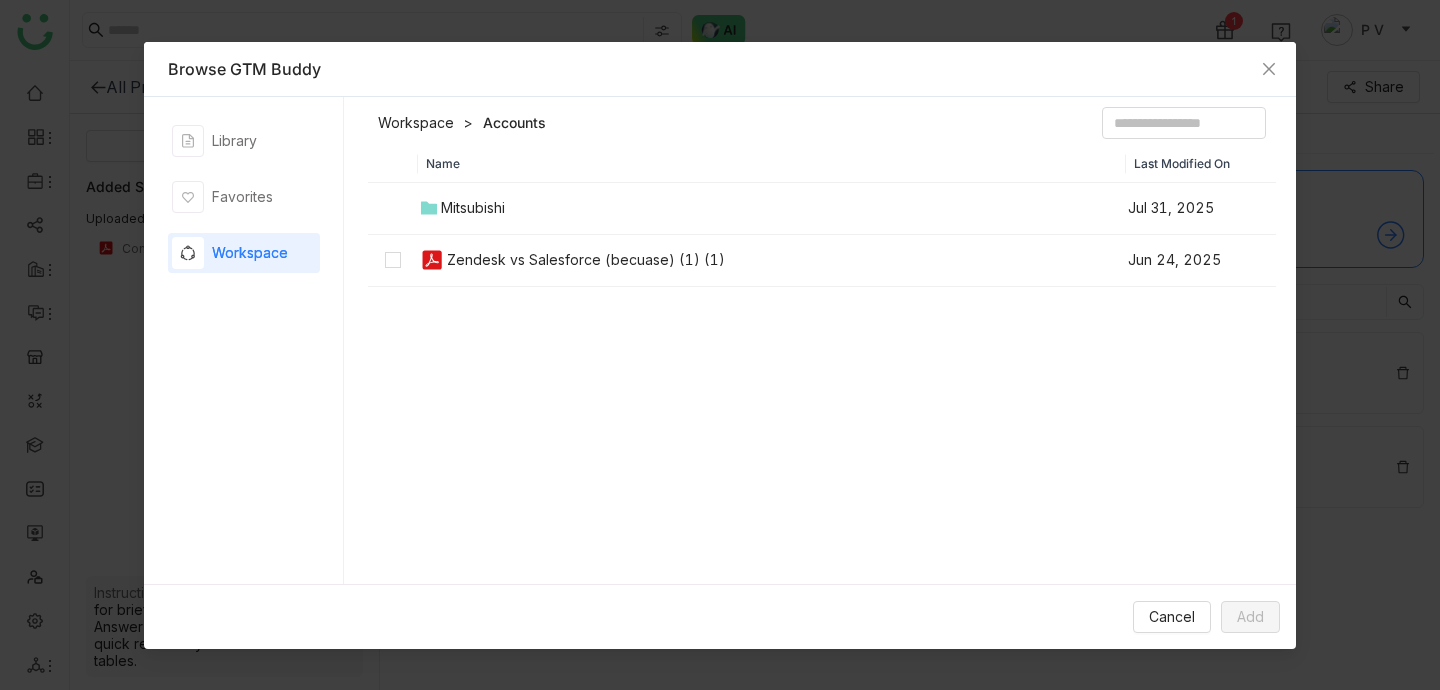 click on "Mitsubishi" at bounding box center [473, 208] 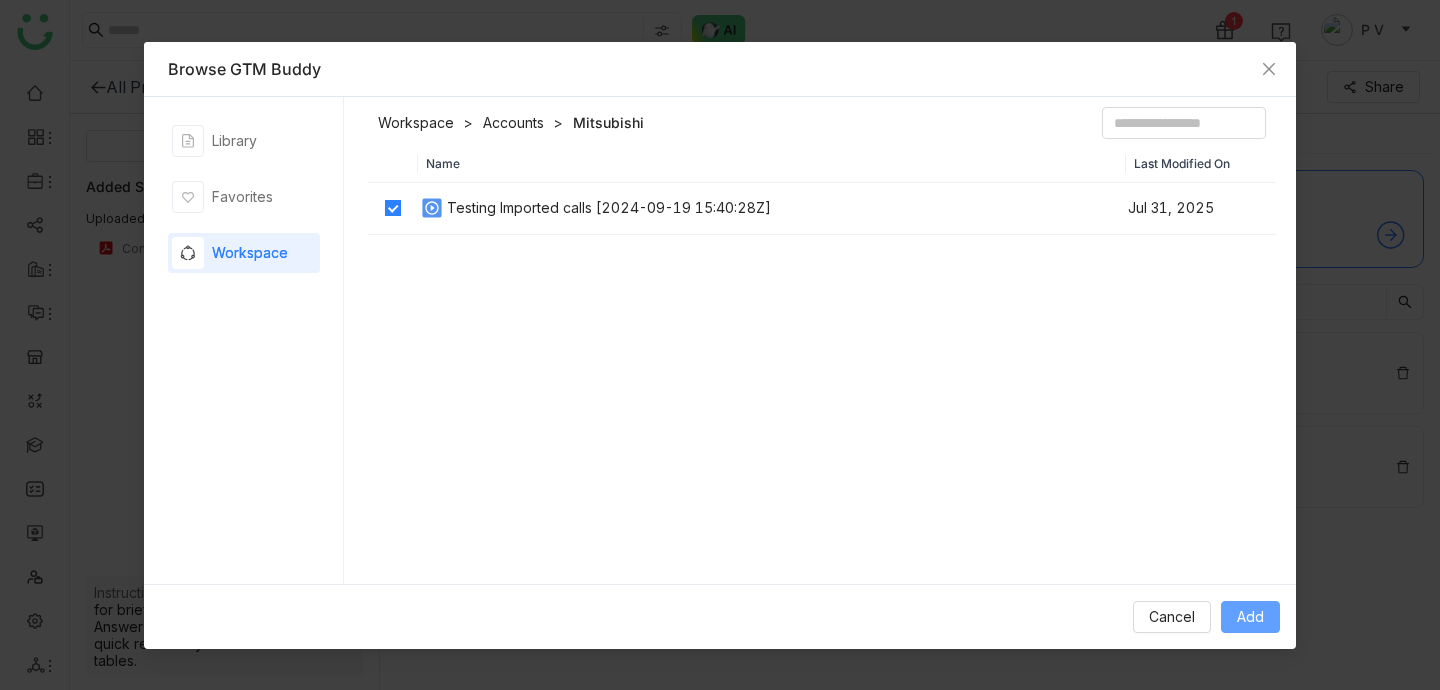 click on "Add" at bounding box center (1250, 617) 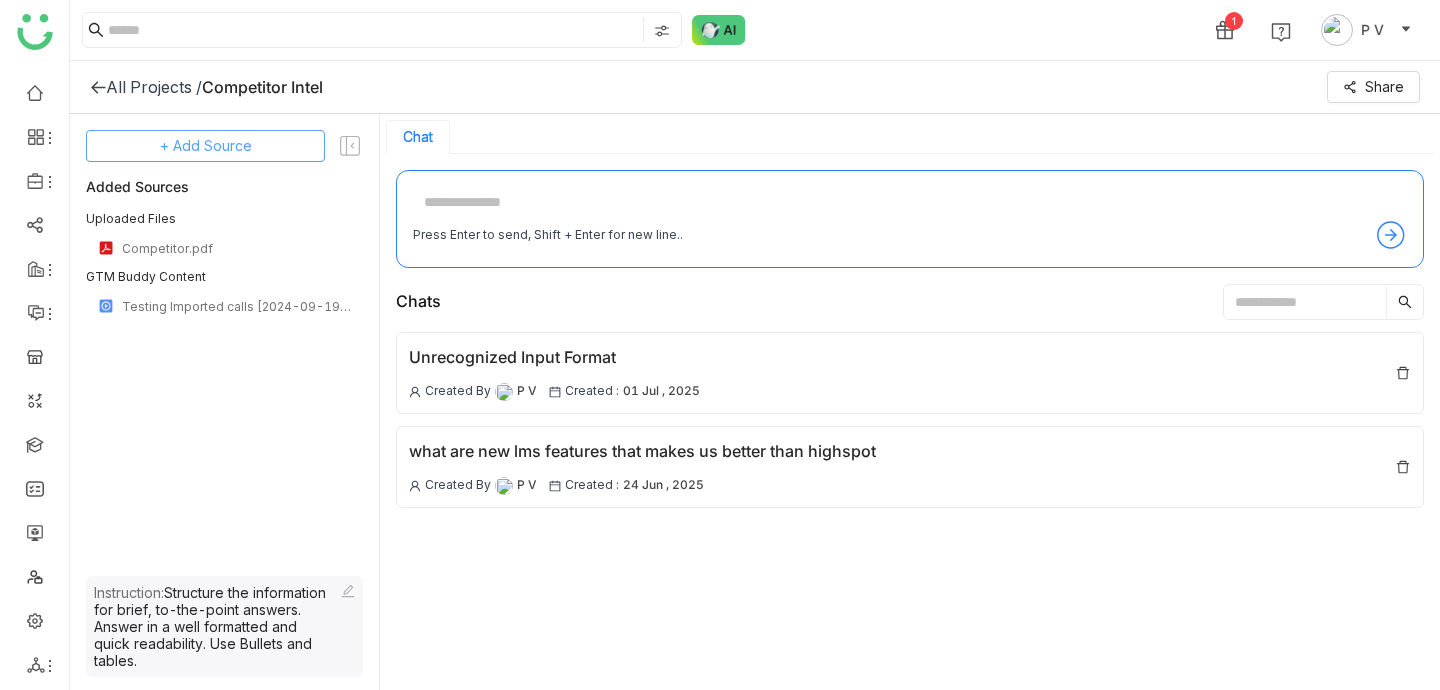 click on "+ Add Source" 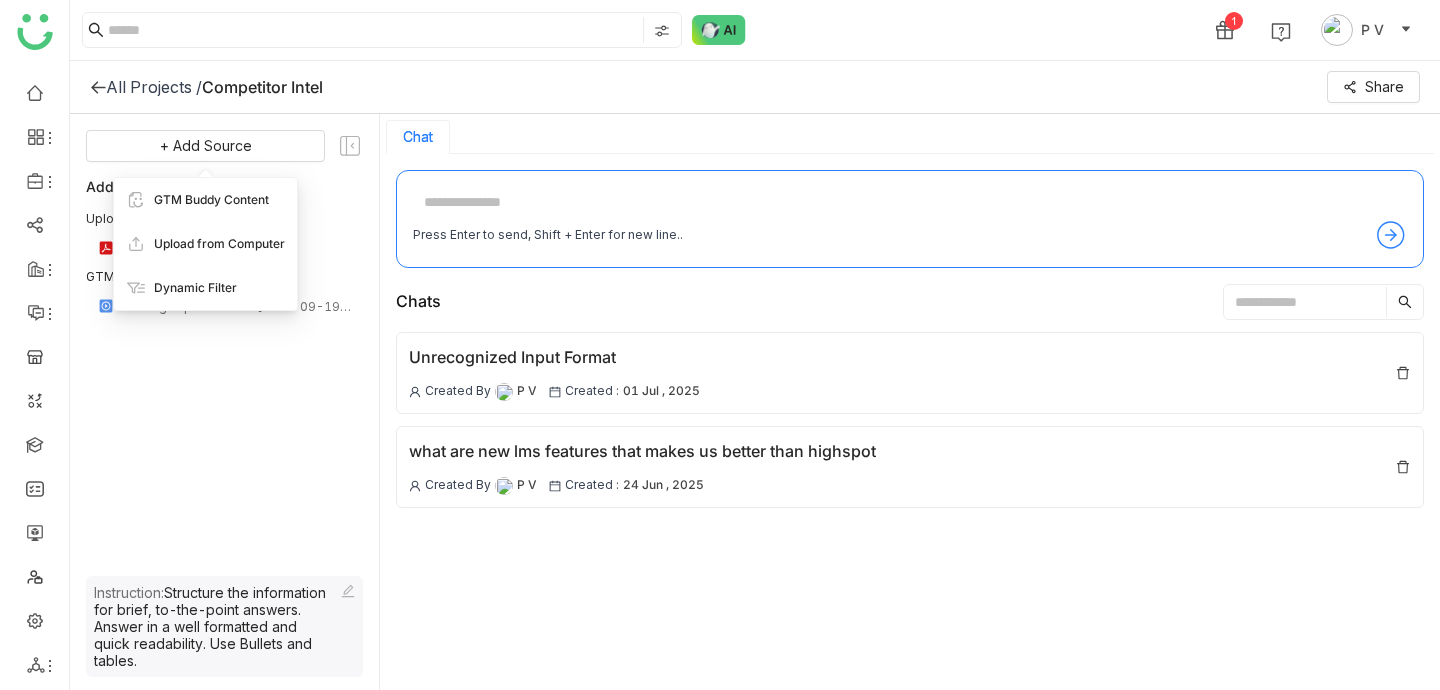 click on "+ Add Source
Added Sources Uploaded Files Competitor.pdf GTM Buddy Content Testing Imported calls [2024-09-19 15:40:28Z]" 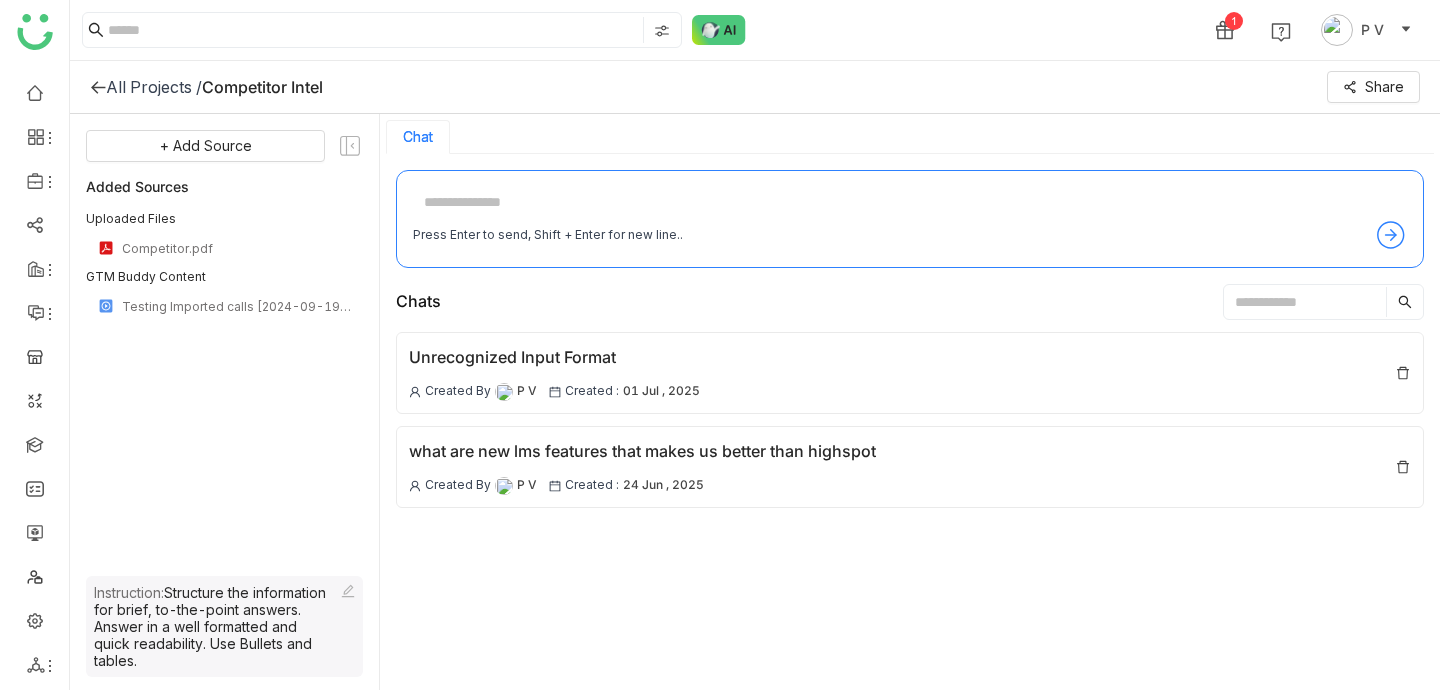 click 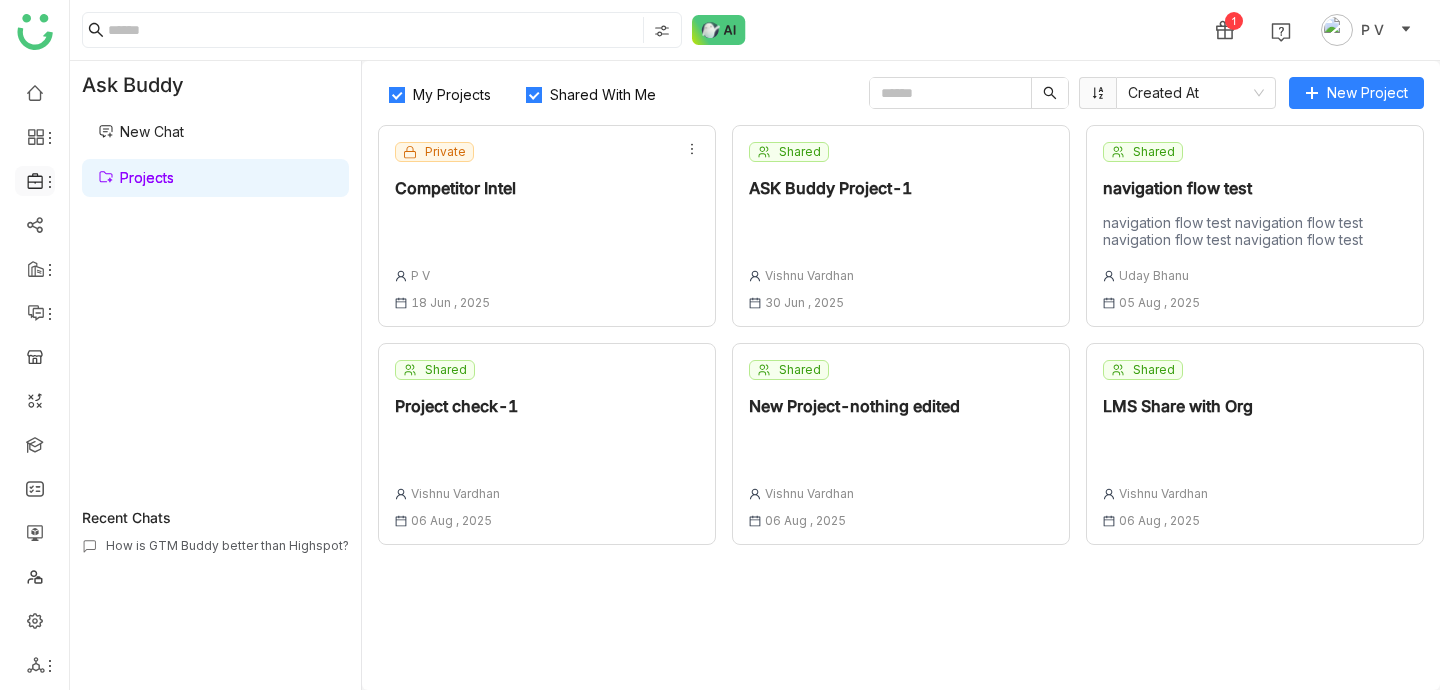 click 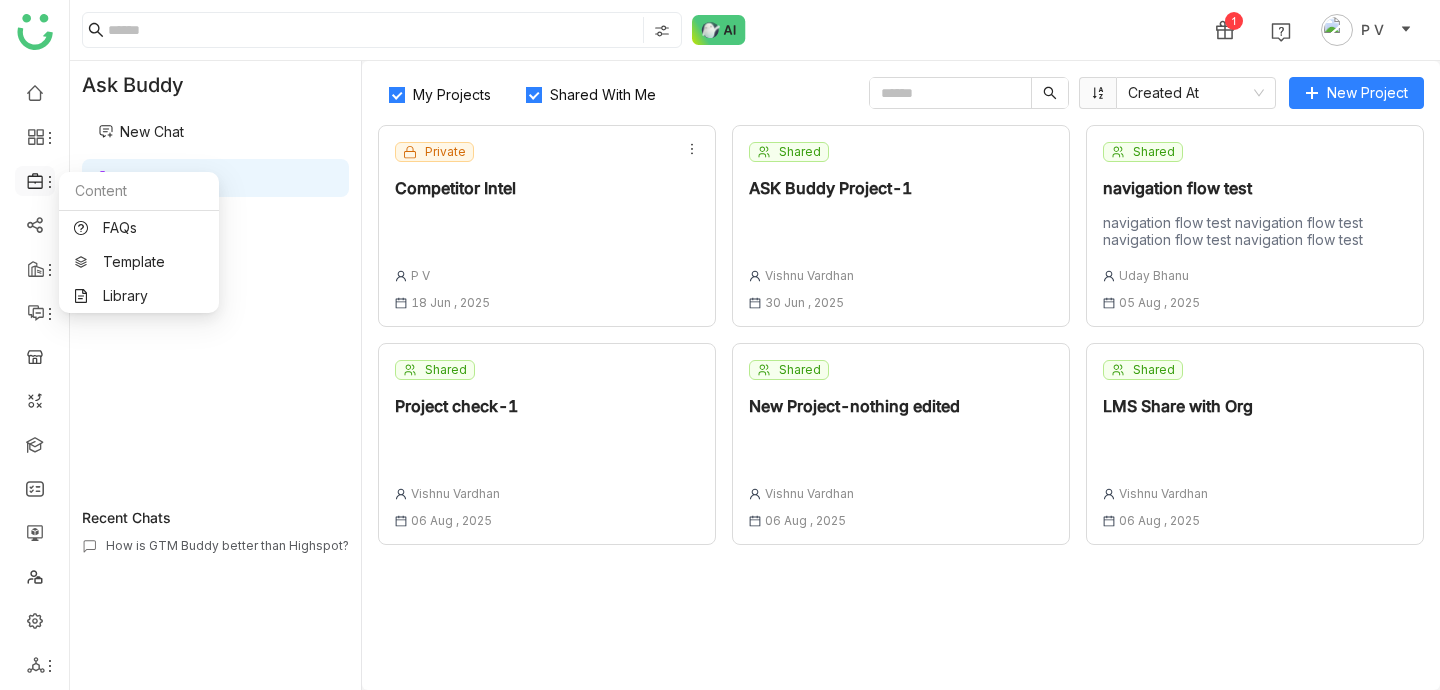 click 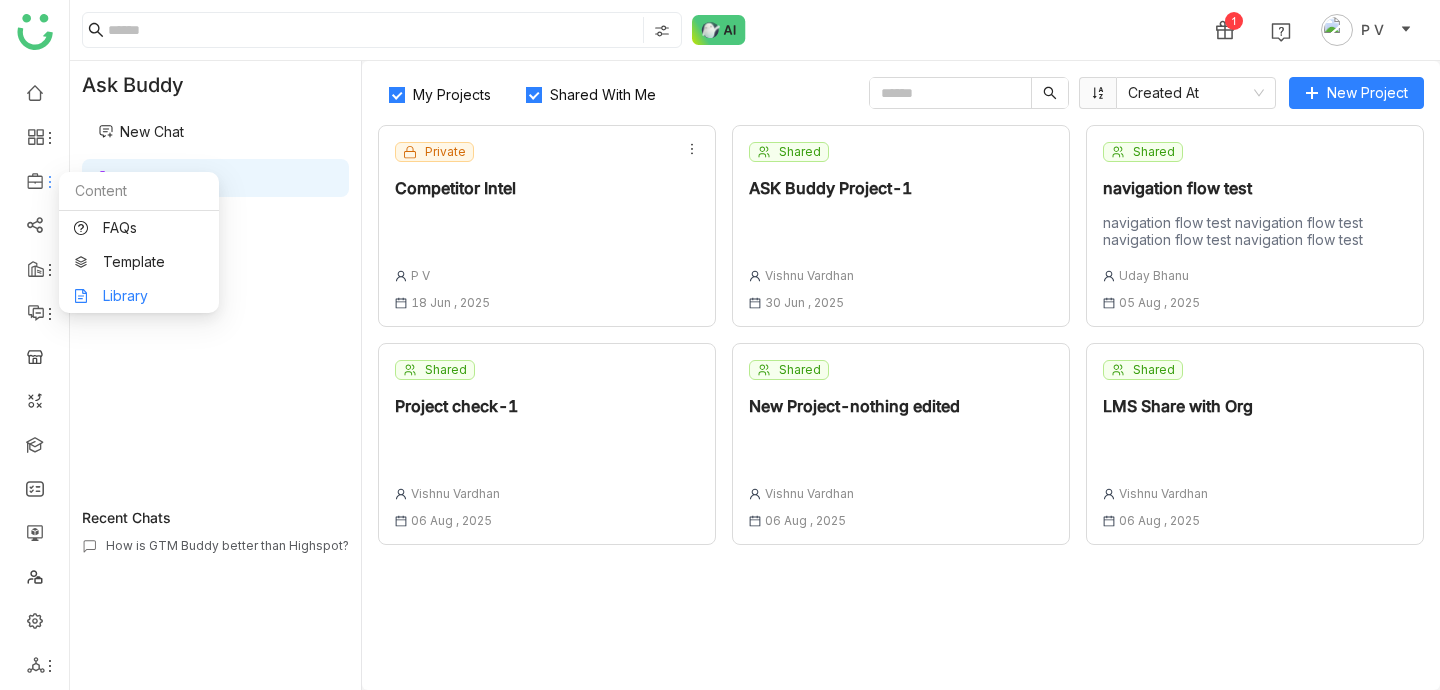 click on "Library" at bounding box center [139, 296] 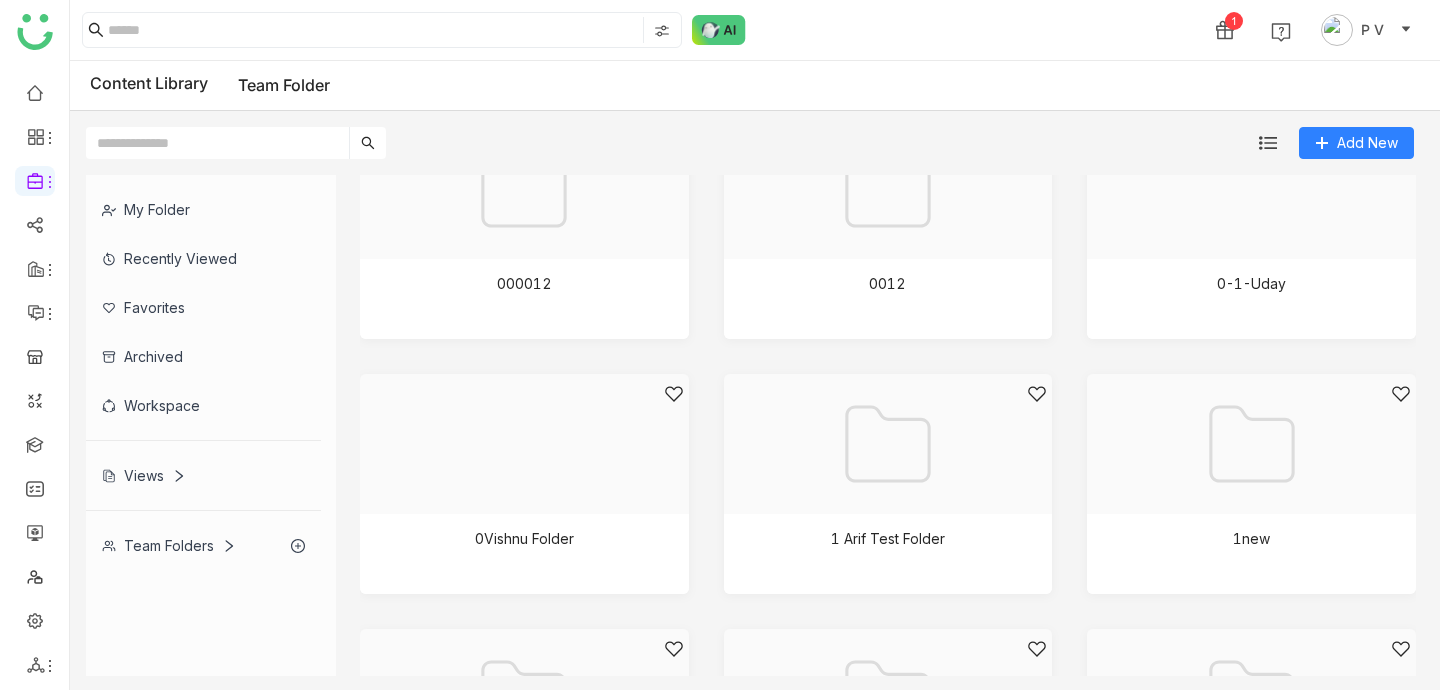 scroll, scrollTop: 0, scrollLeft: 0, axis: both 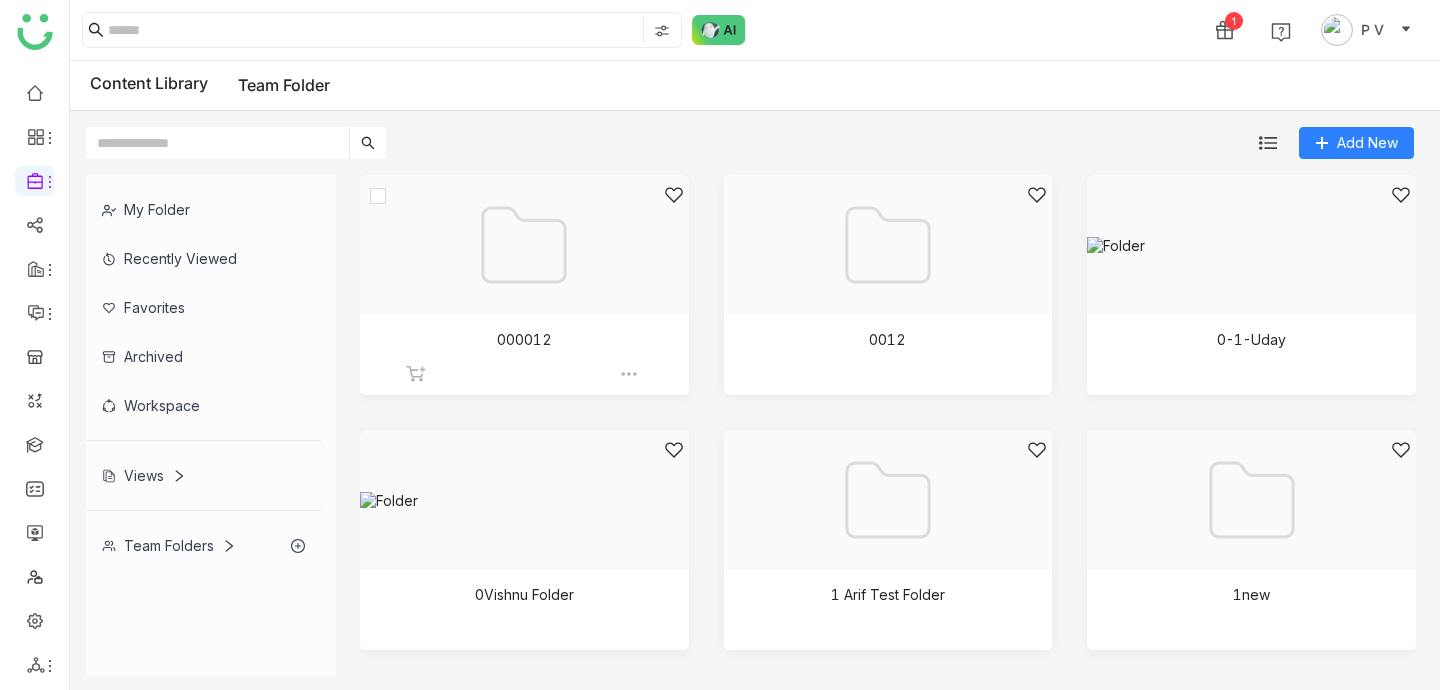 click 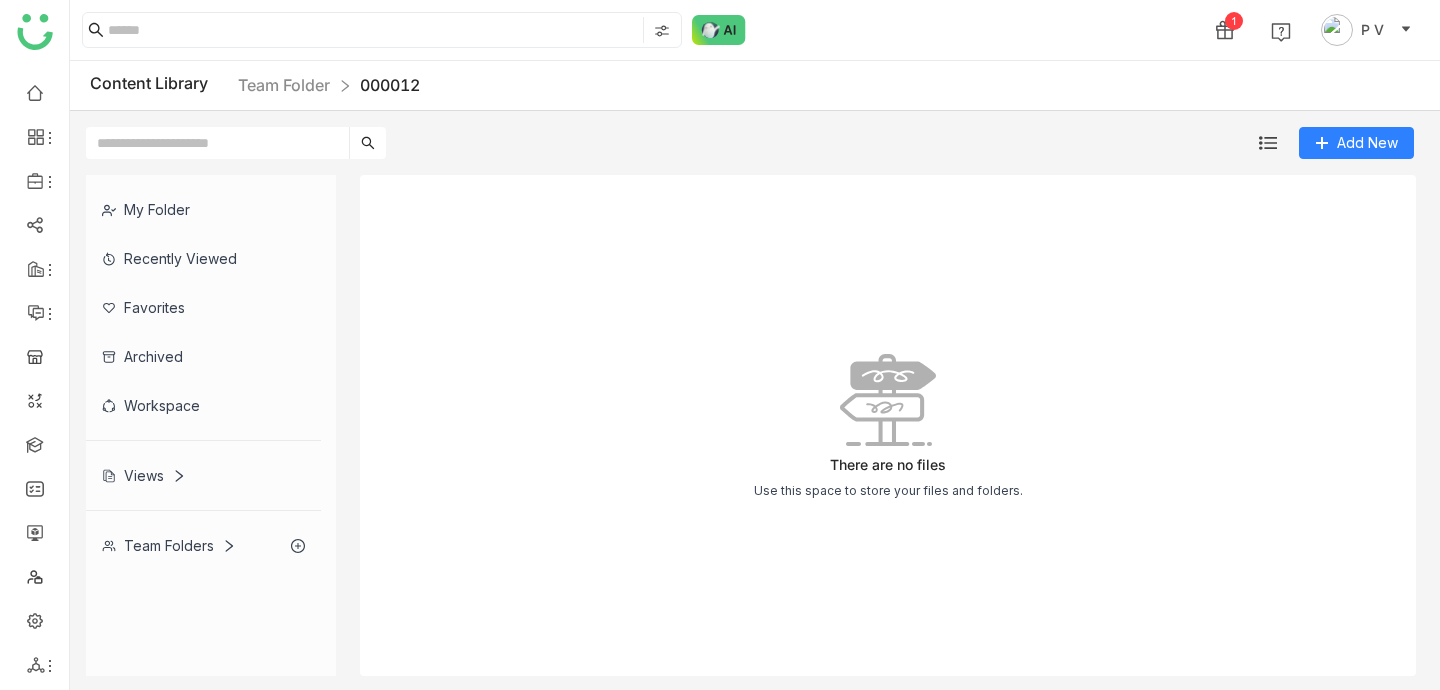 click on "Content Library  Team Folder 000012" 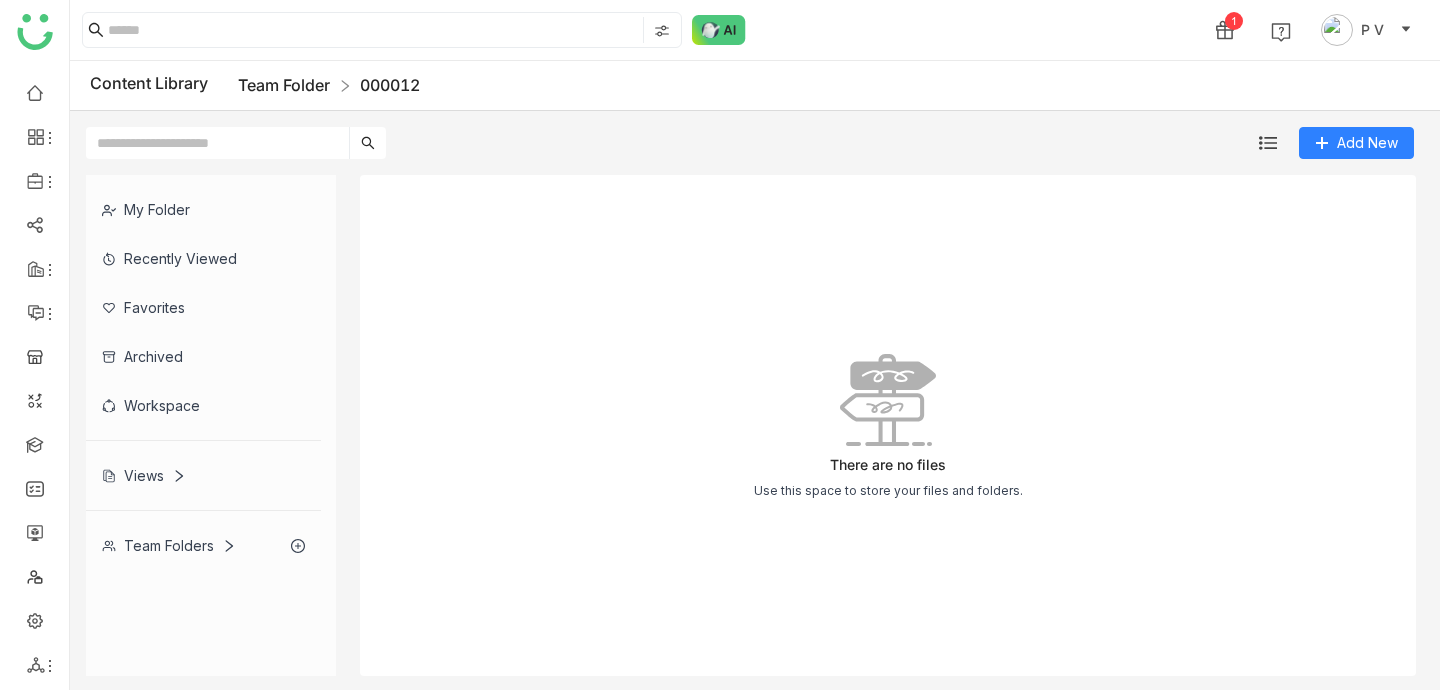 click on "Team Folder" 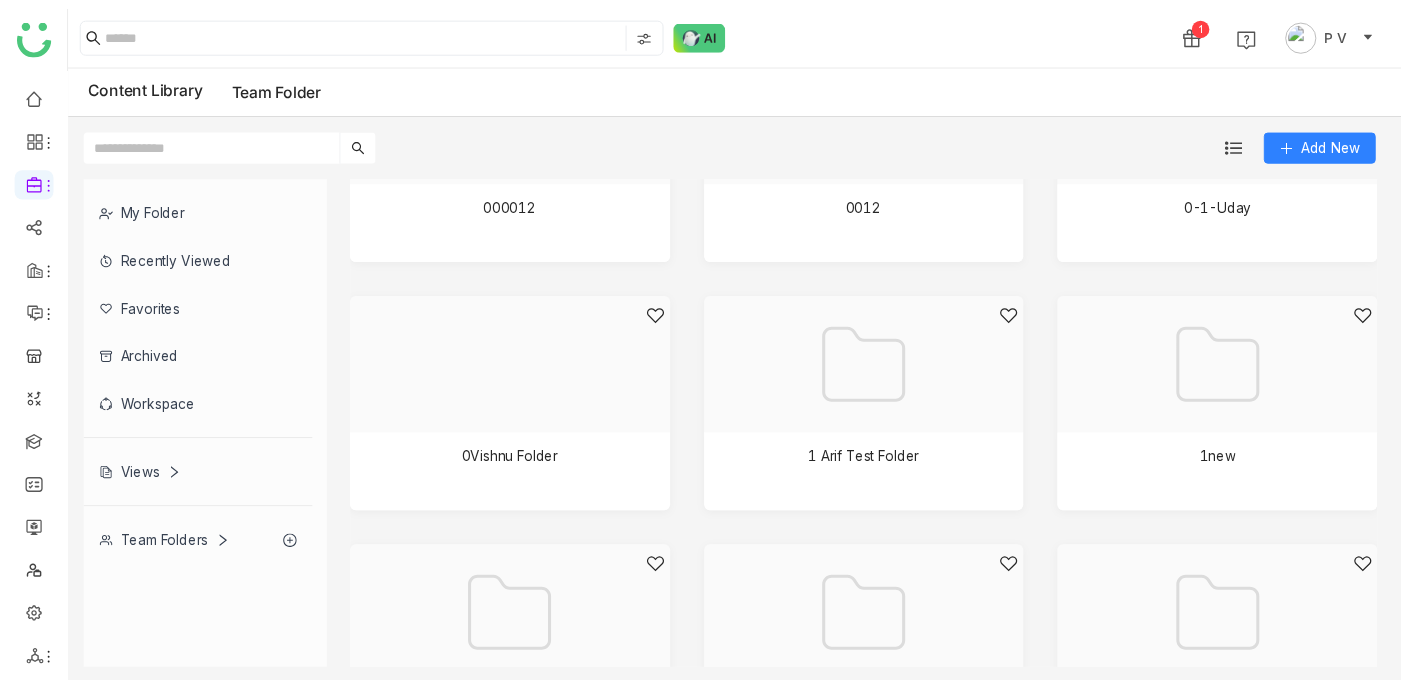 scroll, scrollTop: 0, scrollLeft: 0, axis: both 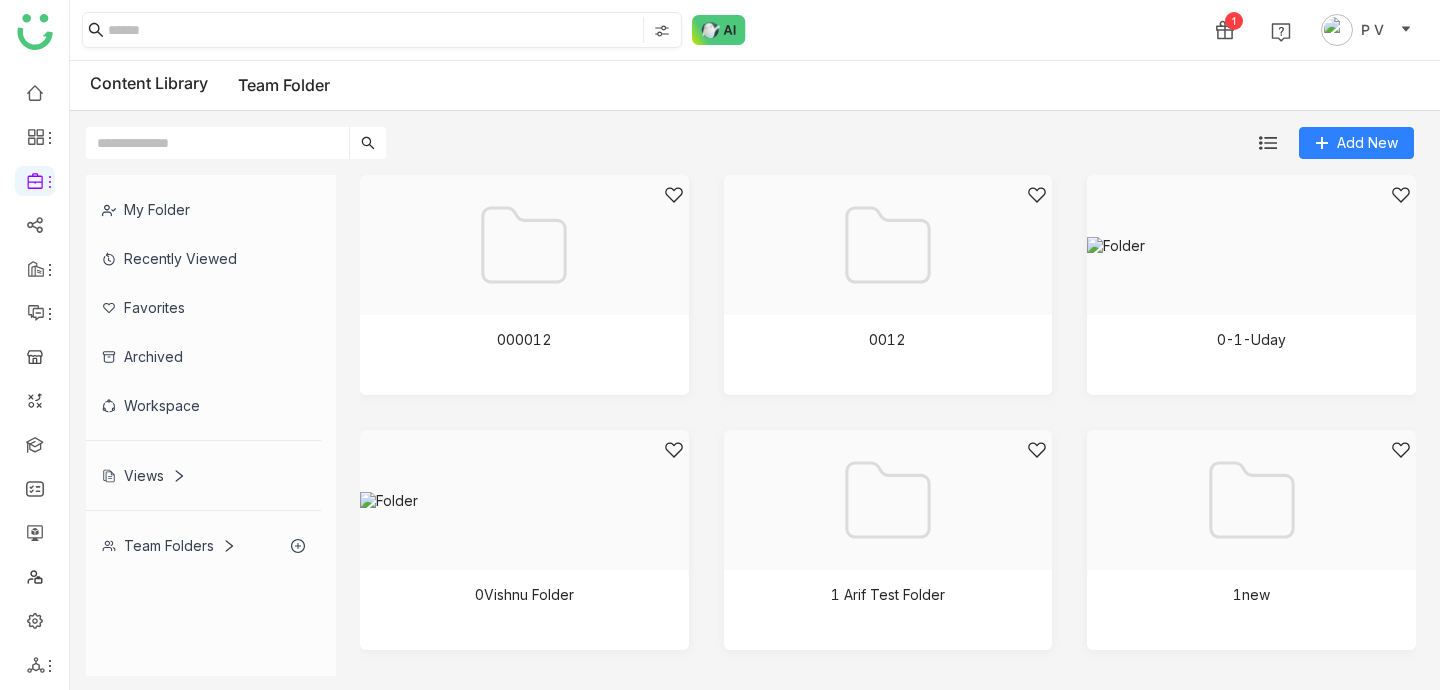 click 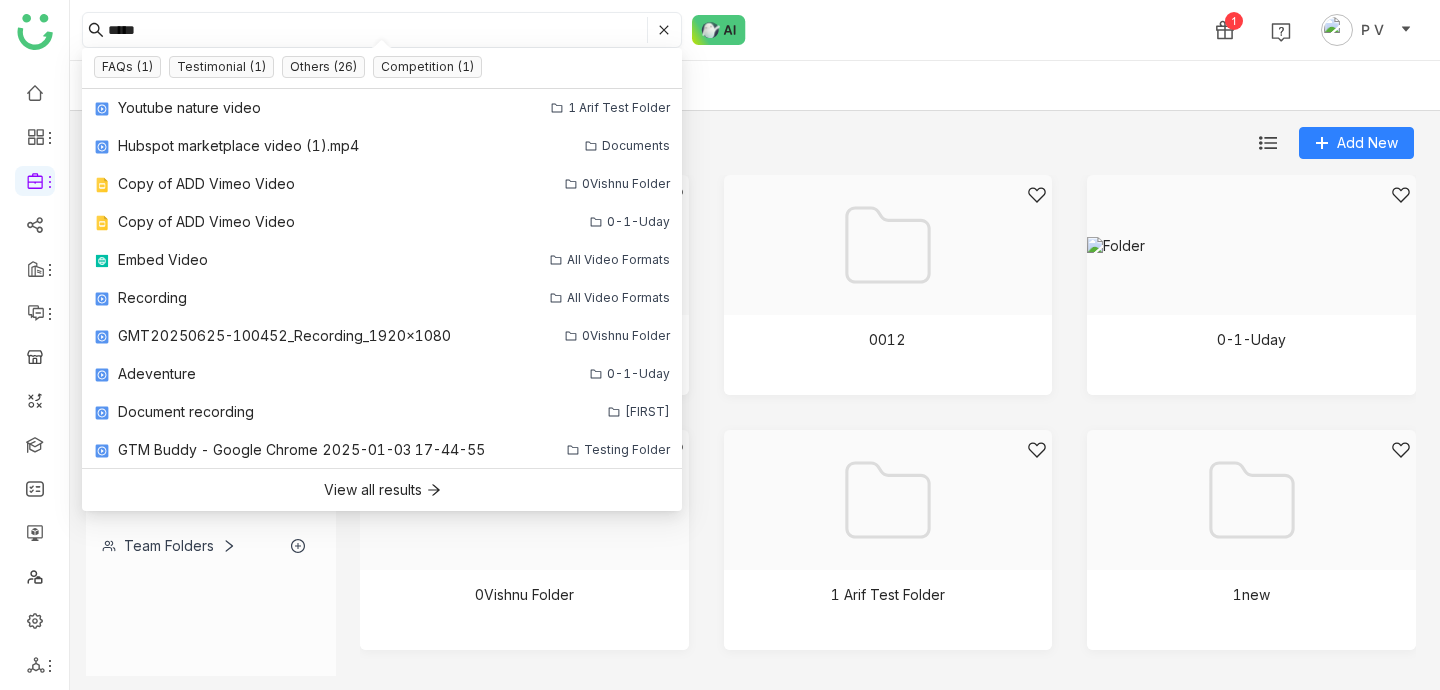 type on "*****" 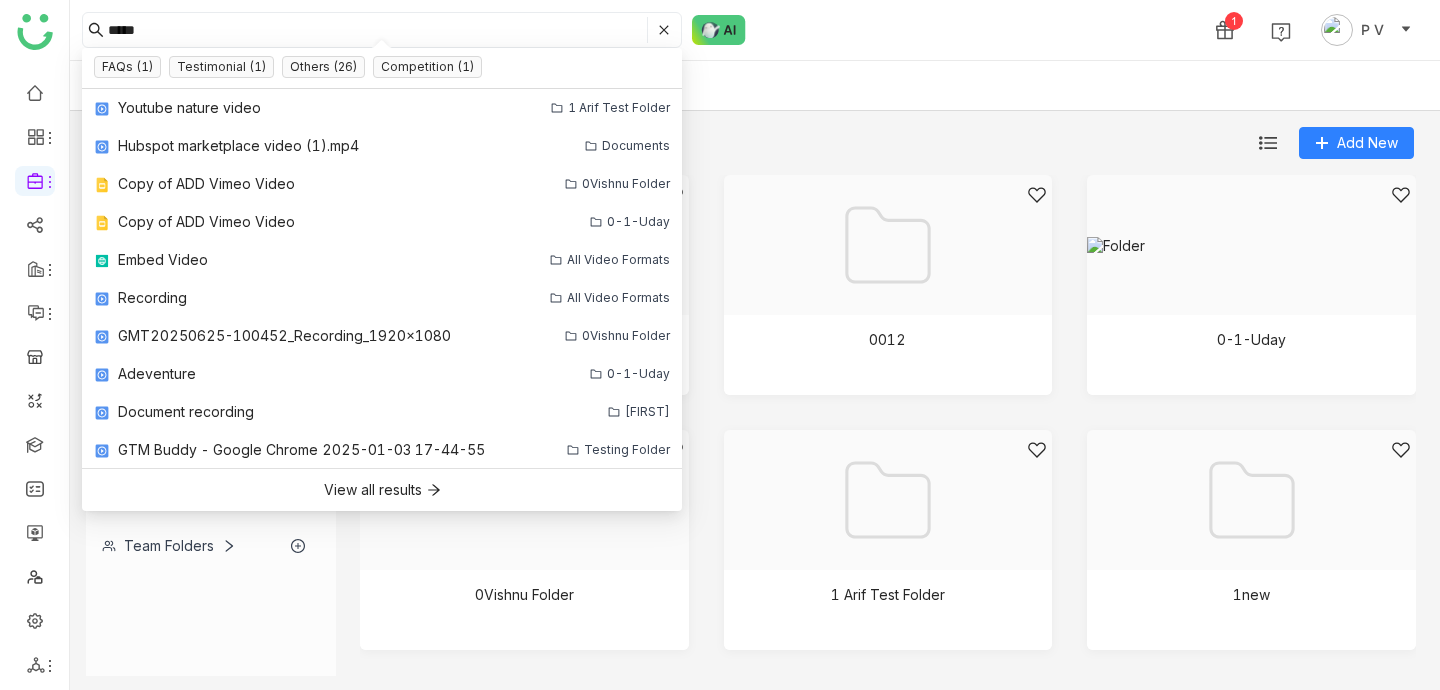 click on "Content Library  Team Folder" 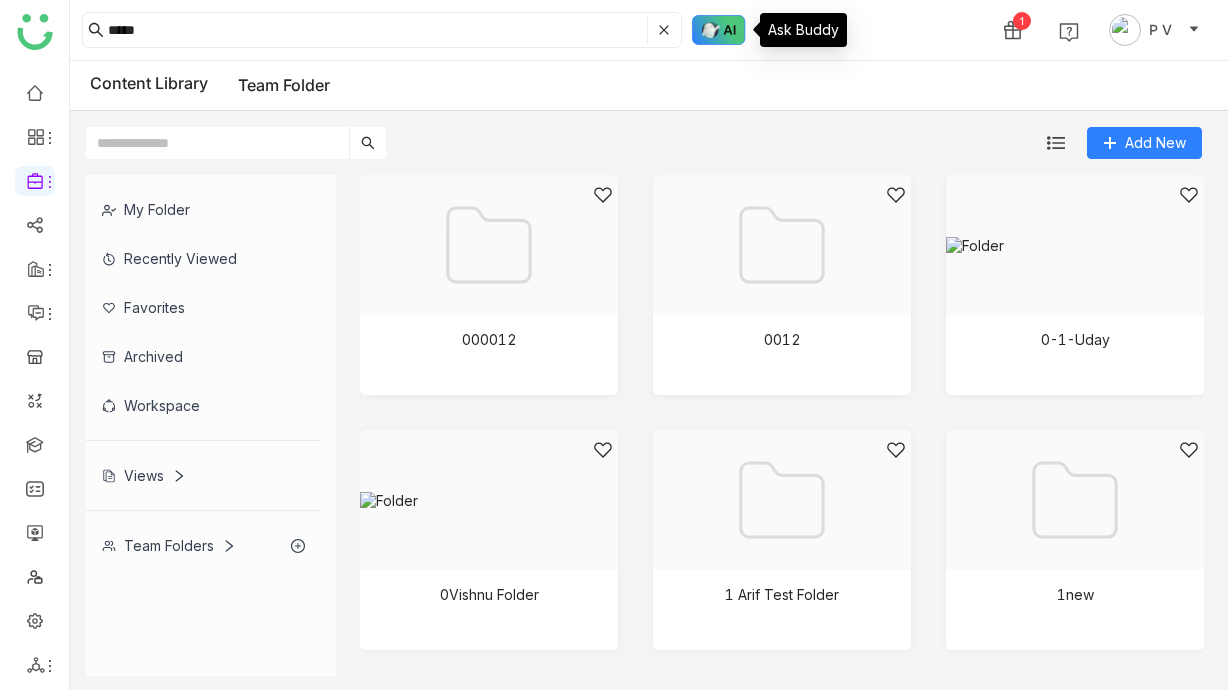 click 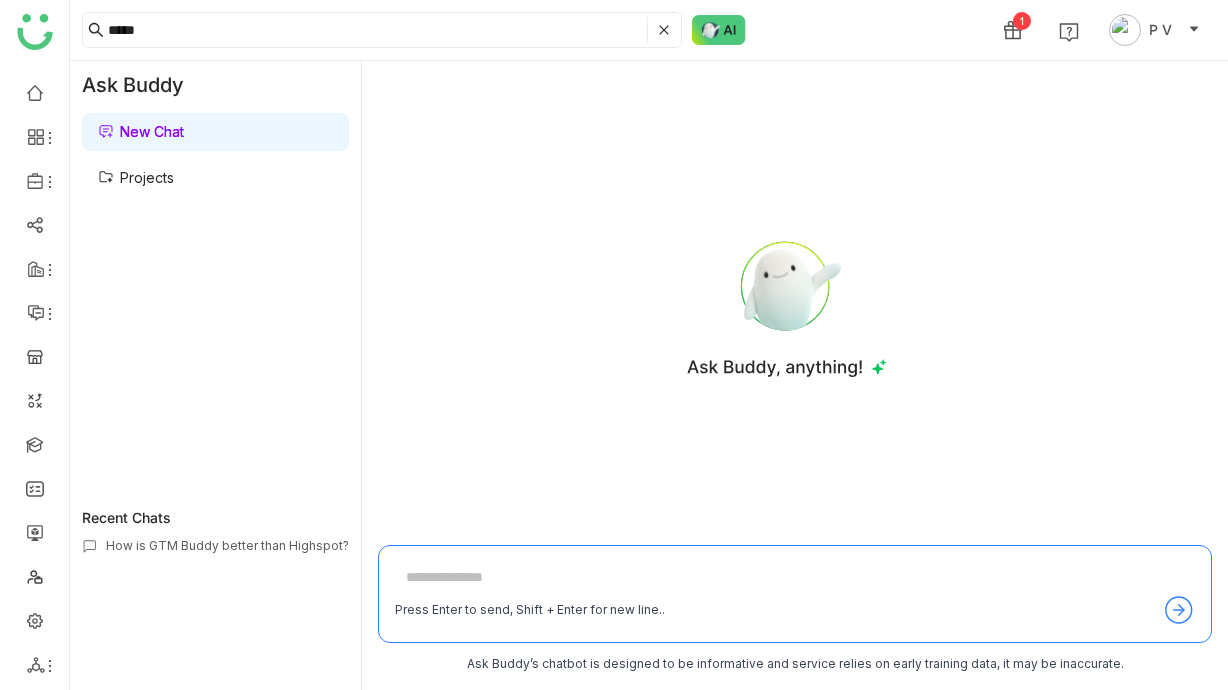 click on "Projects" at bounding box center (136, 177) 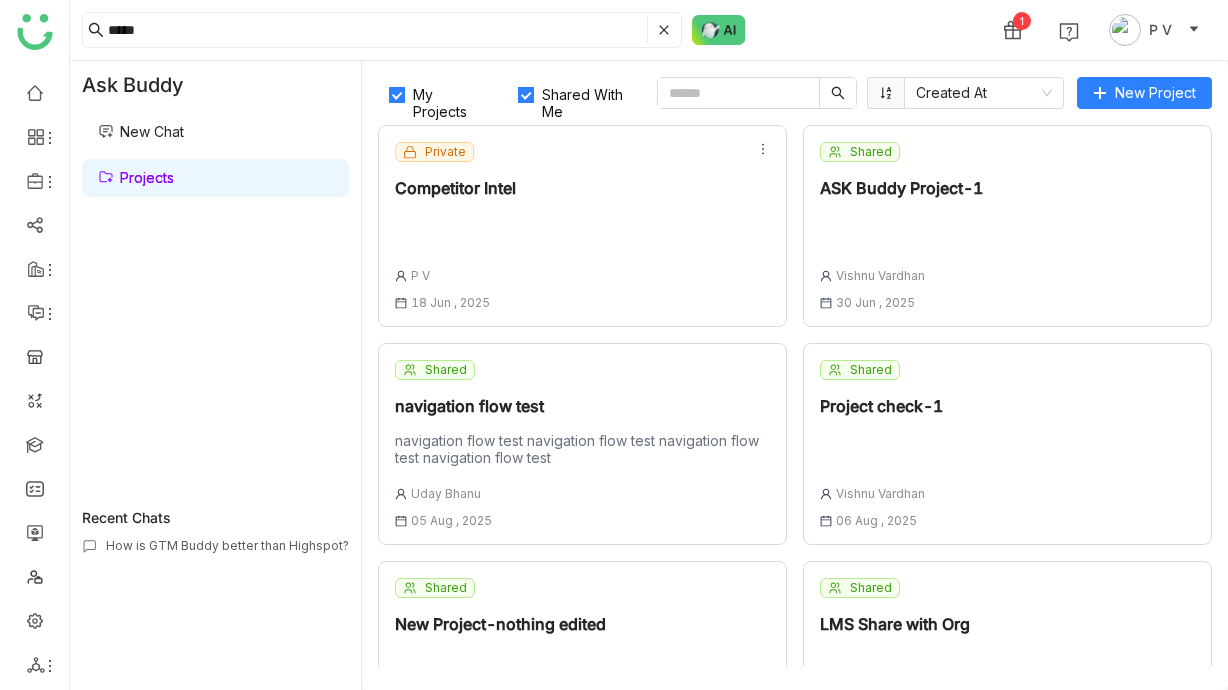 click on "New Chat
Projects" 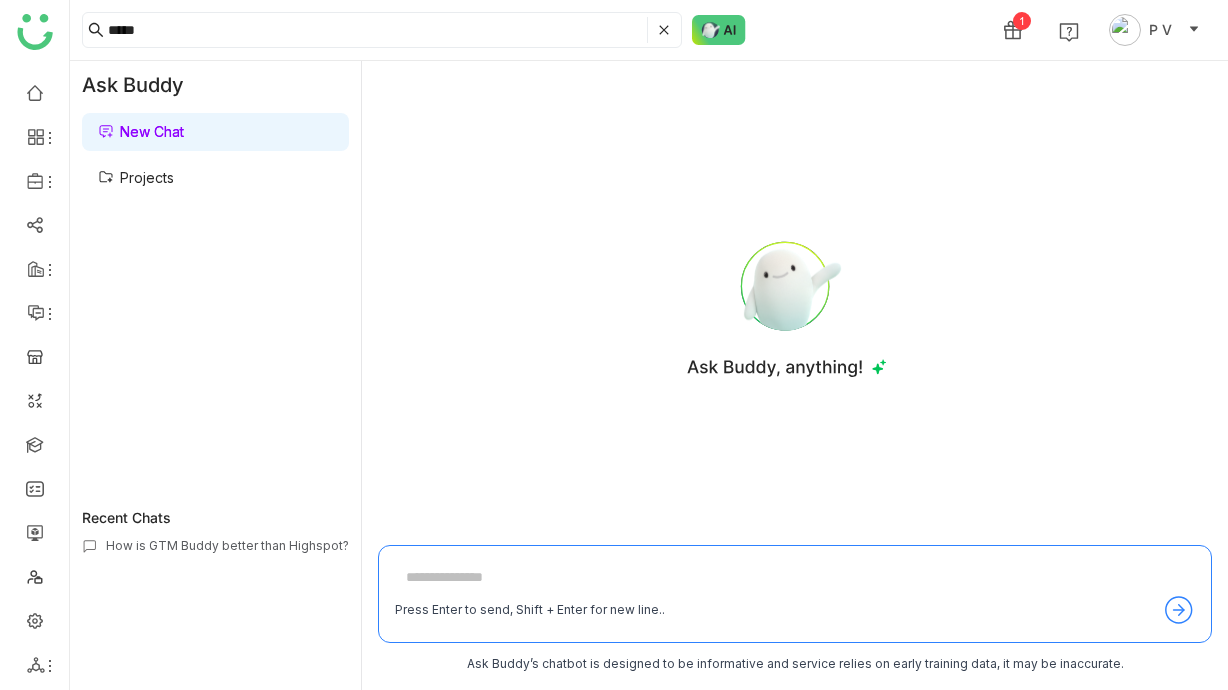 click on "Projects" at bounding box center [136, 177] 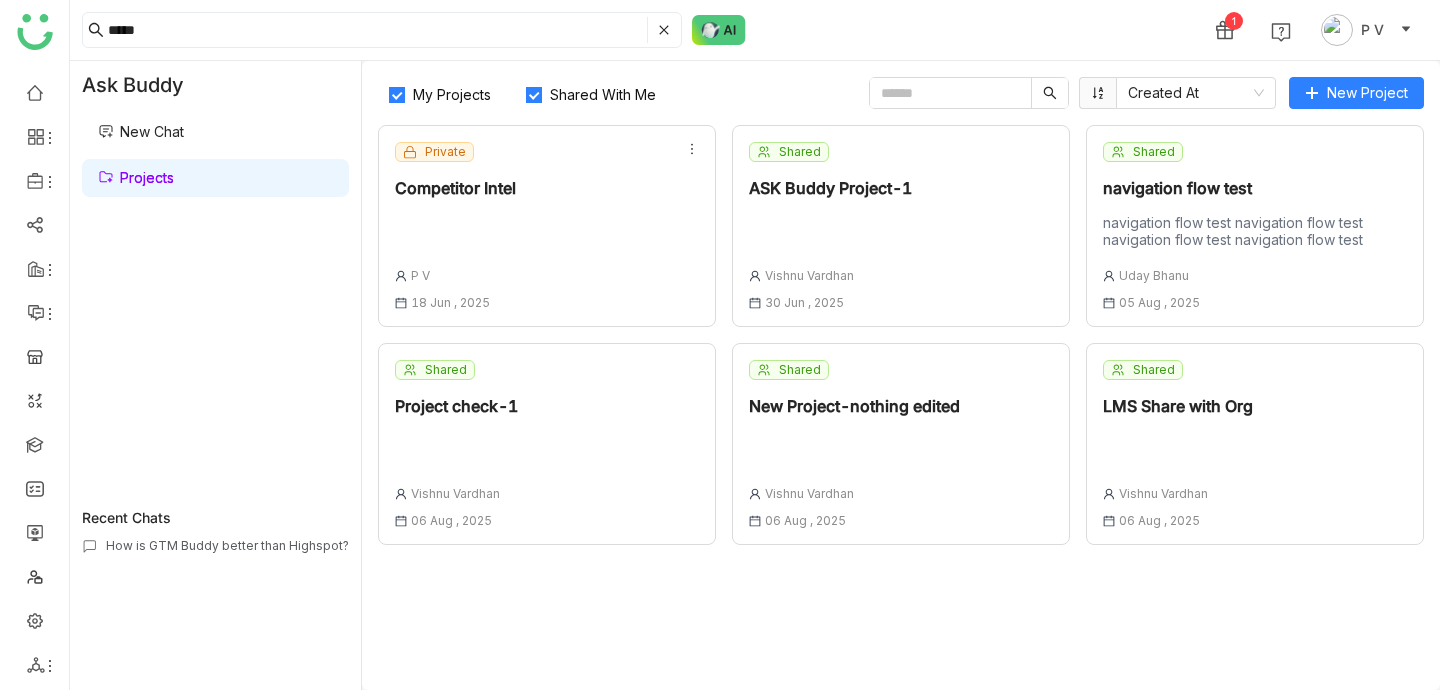 click on "Ask Buddy
New Chat
Projects" 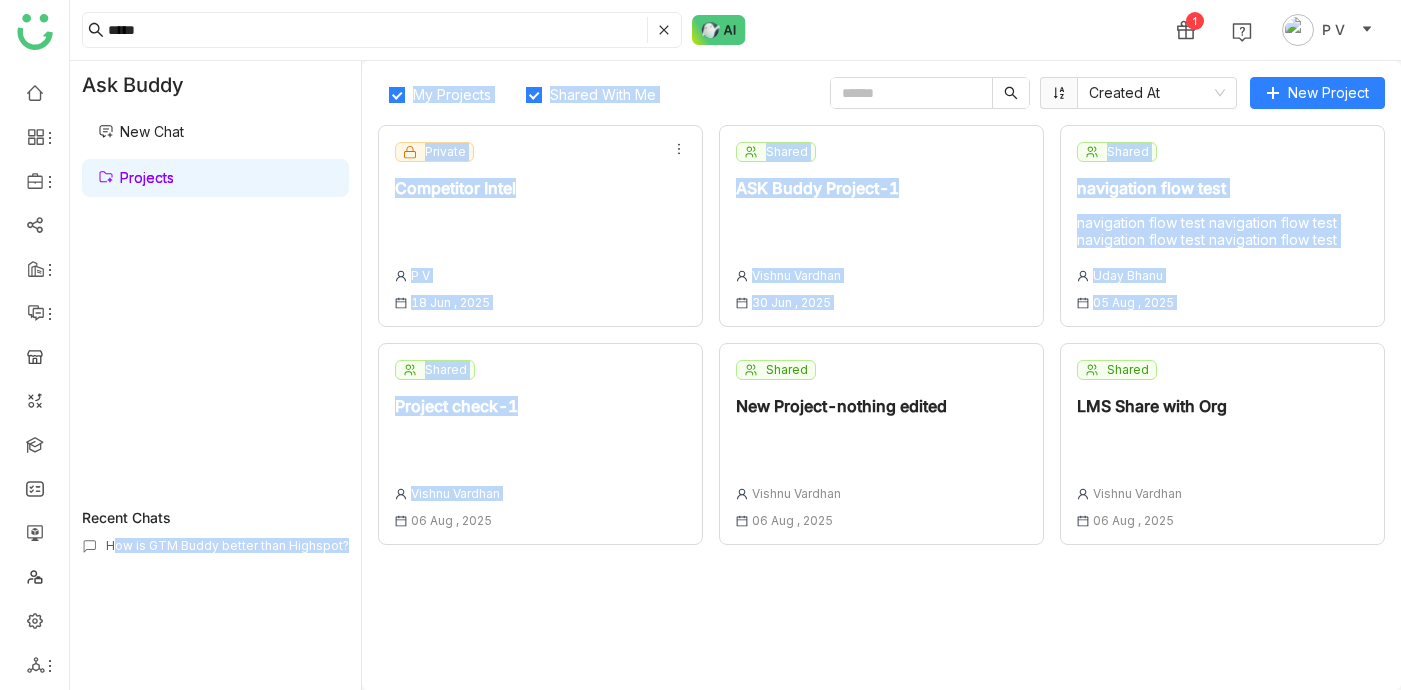 drag, startPoint x: 109, startPoint y: 545, endPoint x: 365, endPoint y: 546, distance: 256.00195 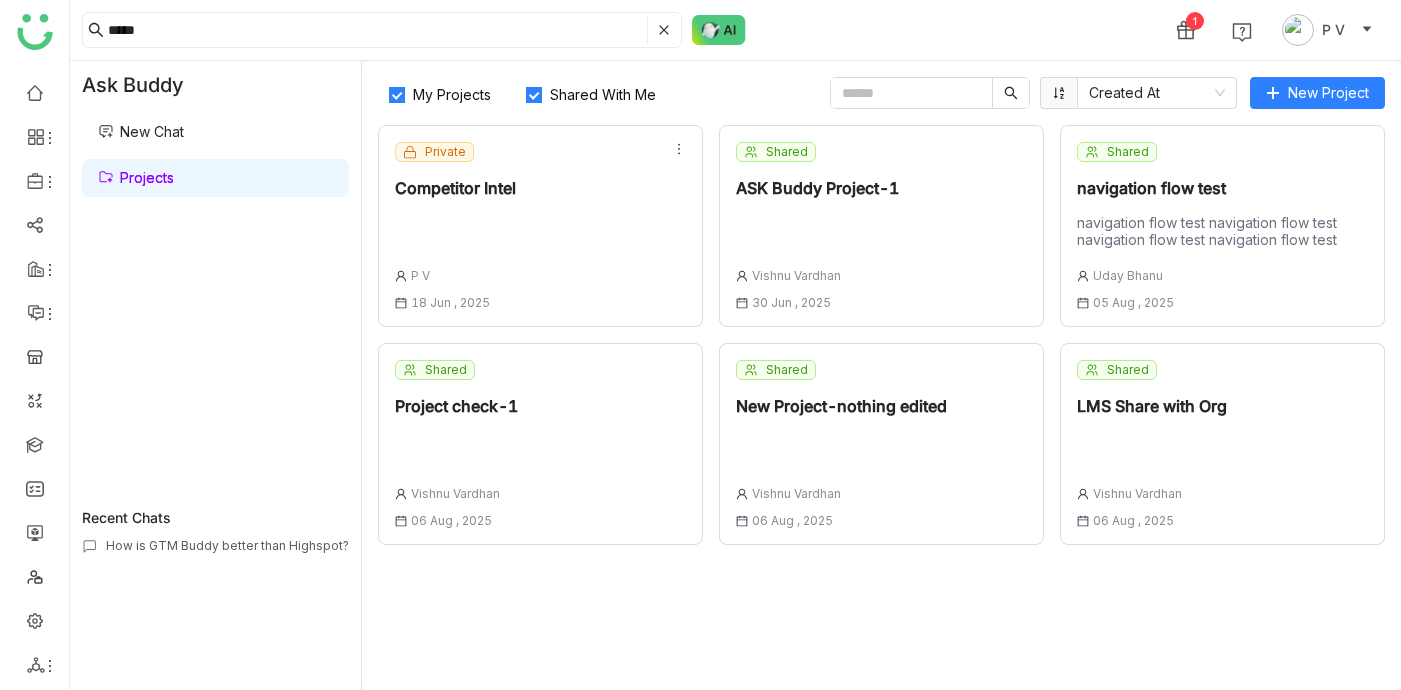 click on "How is GTM Buddy better than Highspot?" at bounding box center [215, 602] 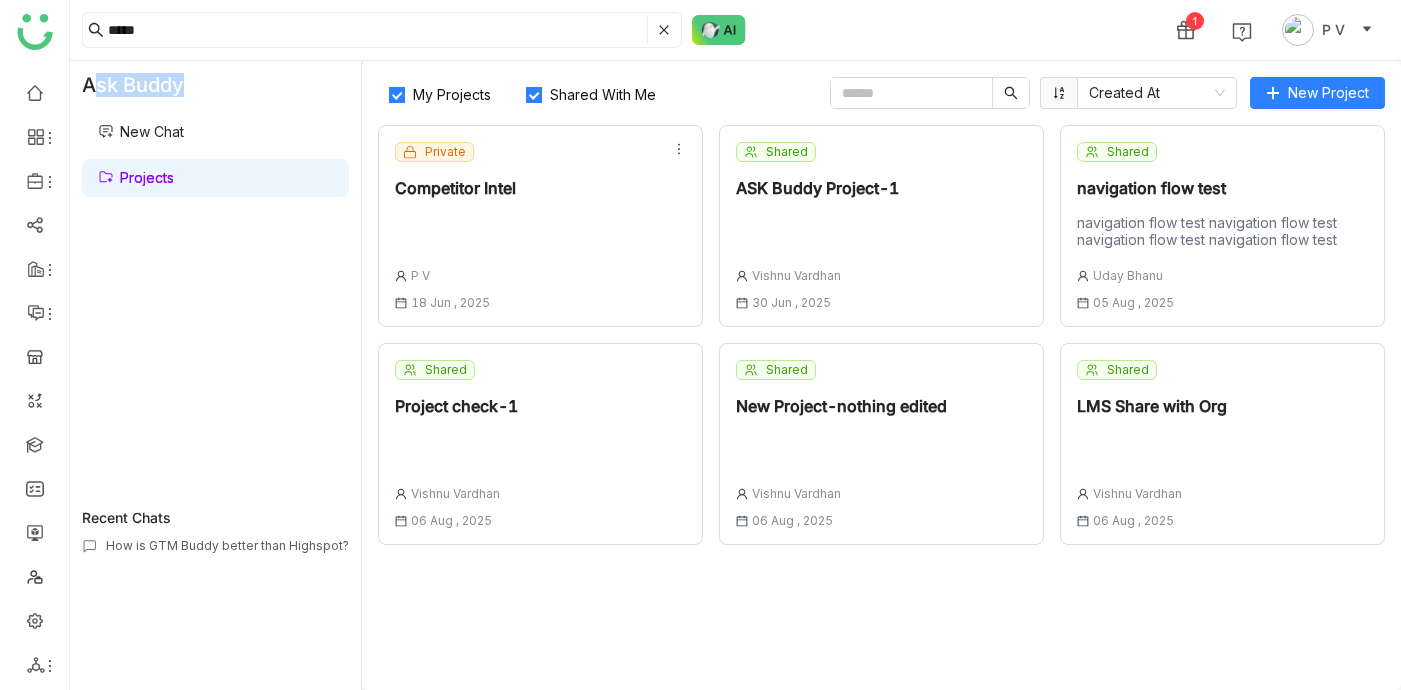 drag, startPoint x: 202, startPoint y: 79, endPoint x: 91, endPoint y: 74, distance: 111.11256 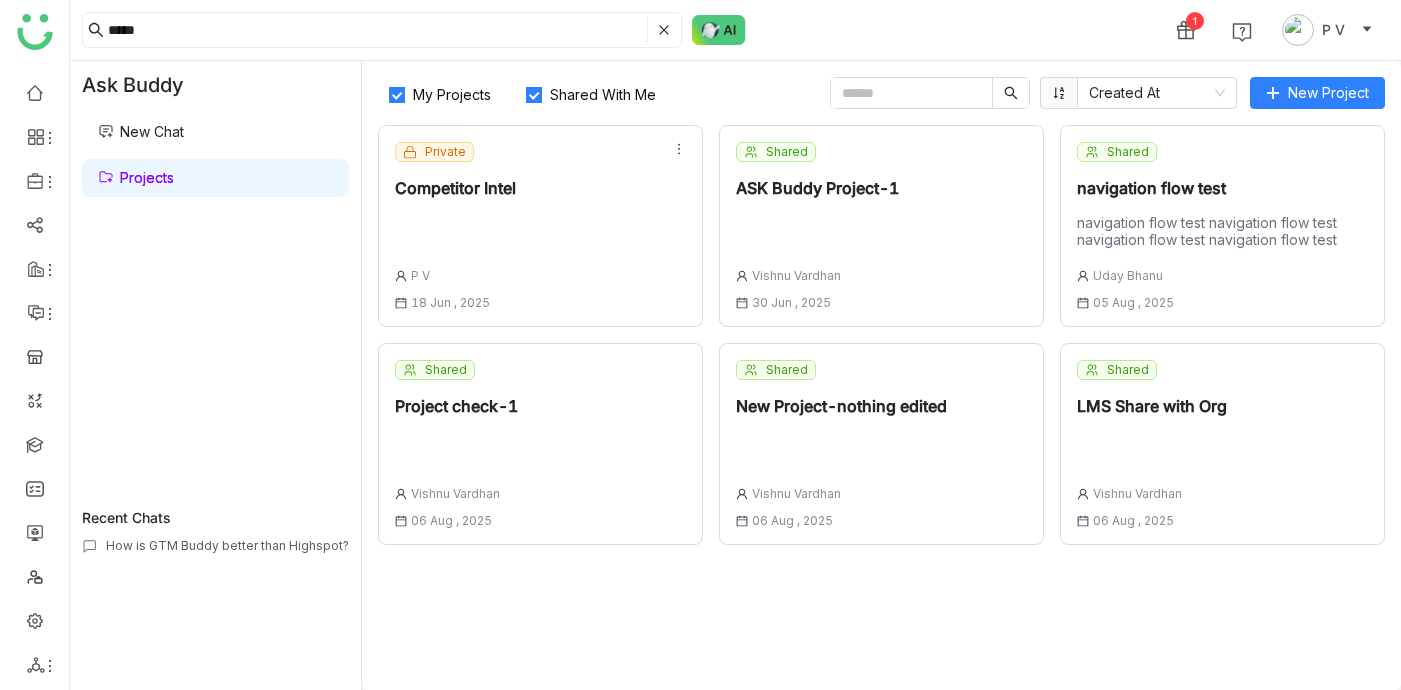 click on "Ask Buddy" 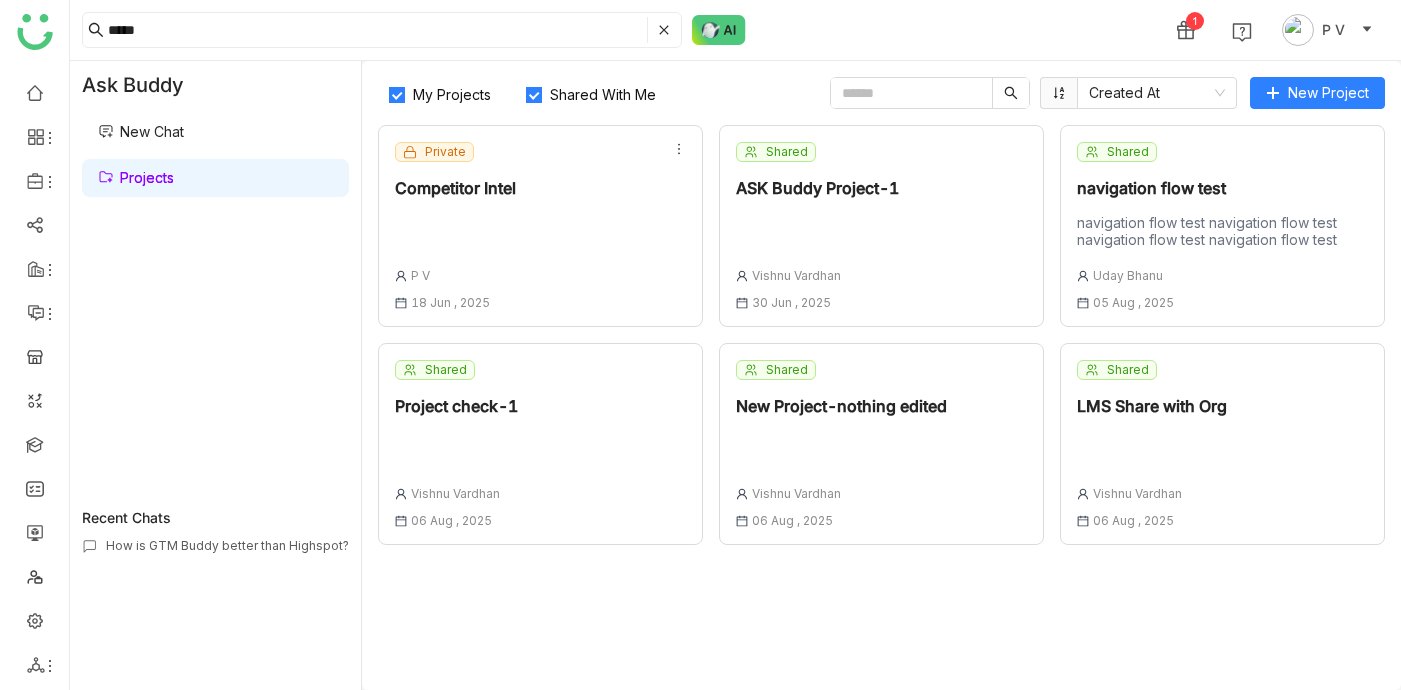 click on "New Chat" at bounding box center [141, 131] 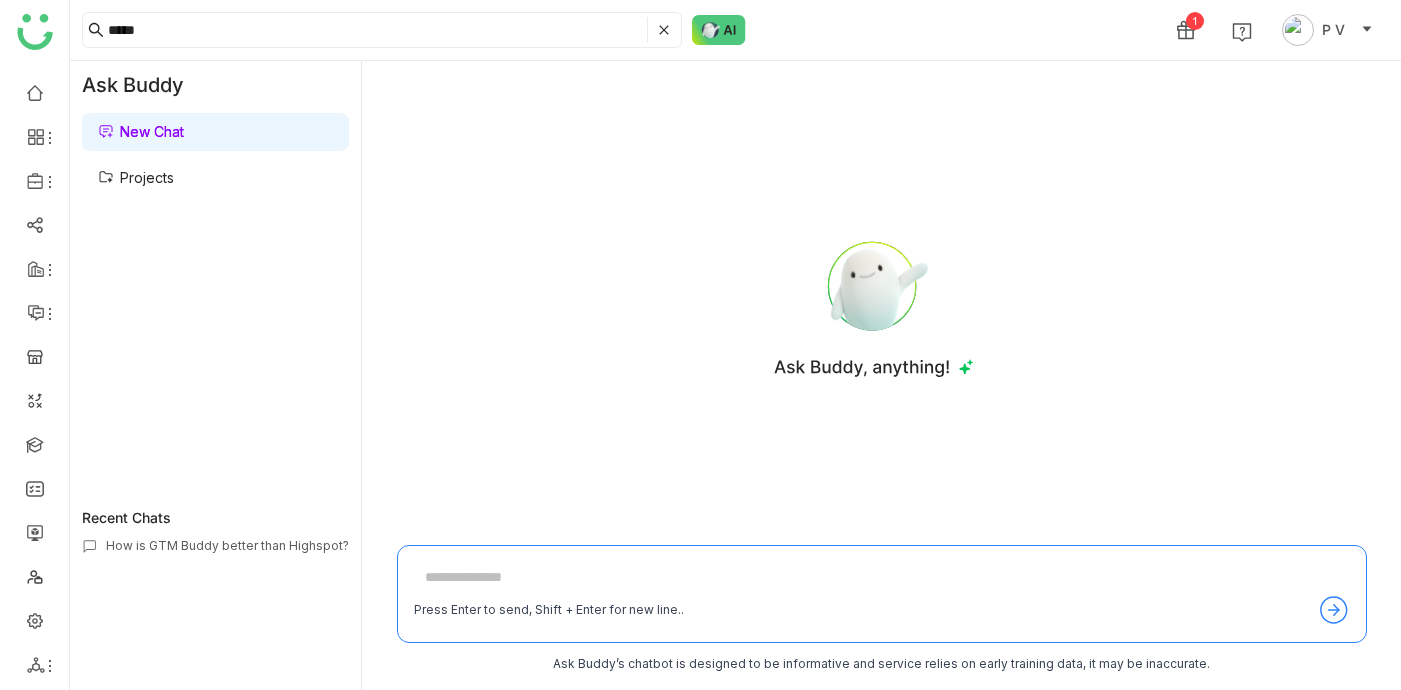 click on "Projects" at bounding box center (136, 177) 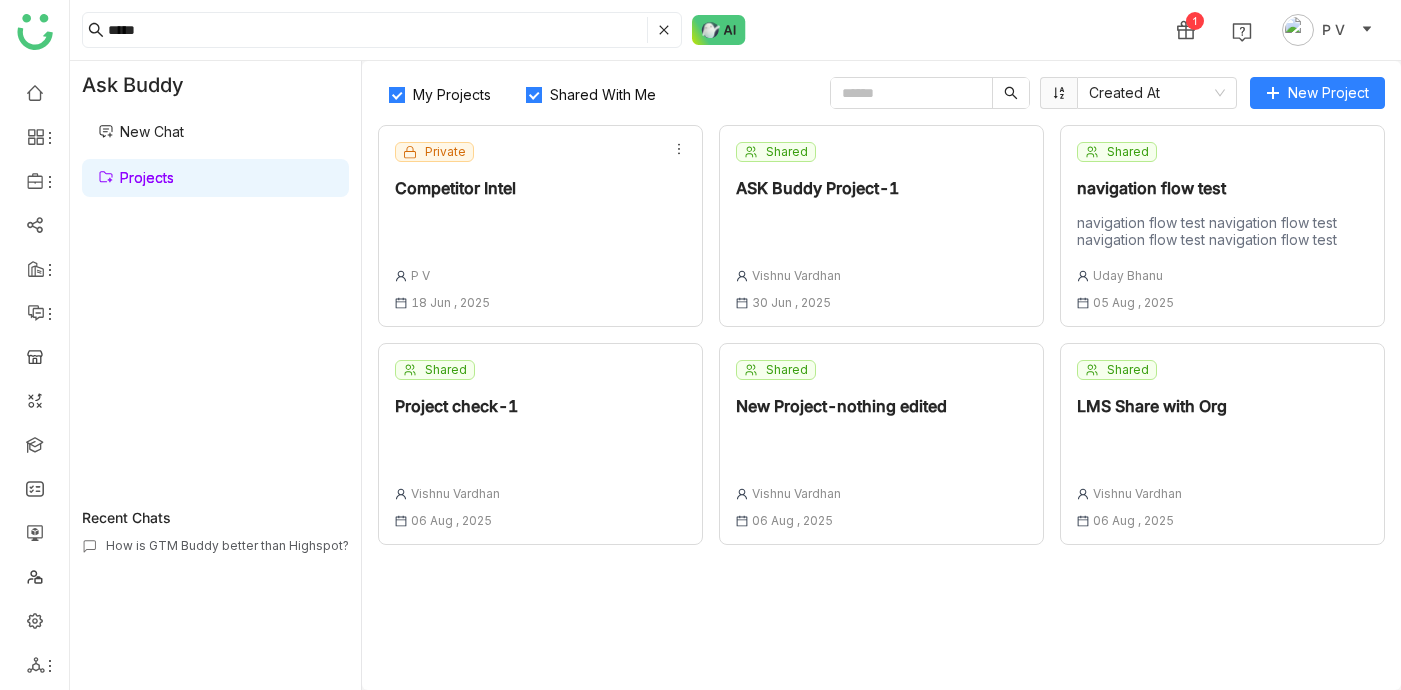 click on "Private  Competitor Intel  P V 18 Jun , 2025
Shared  ASK Buddy Project-1  Vishnu Vardhan 30 Jun , 2025
Shared  navigation flow test   navigation flow test navigation flow test navigation flow test navigation flow test  Uday Bhanu 05 Aug , 2025
Shared  Project check-1  Vishnu Vardhan 06 Aug , 2025
Shared  New Project-nothing edited
Vishnu Vardhan 06 Aug , 2025
Shared  LMS Share with Org  Vishnu Vardhan 06 Aug , 2025" 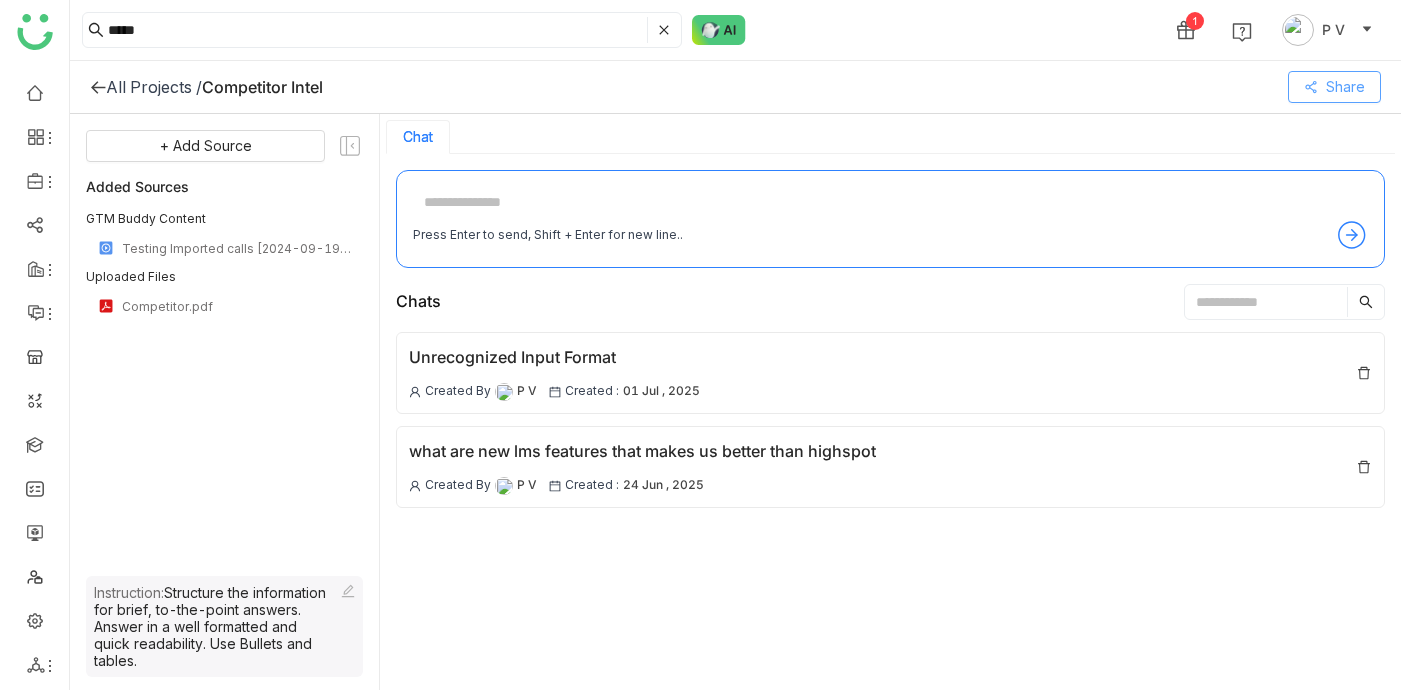 click on "Share" 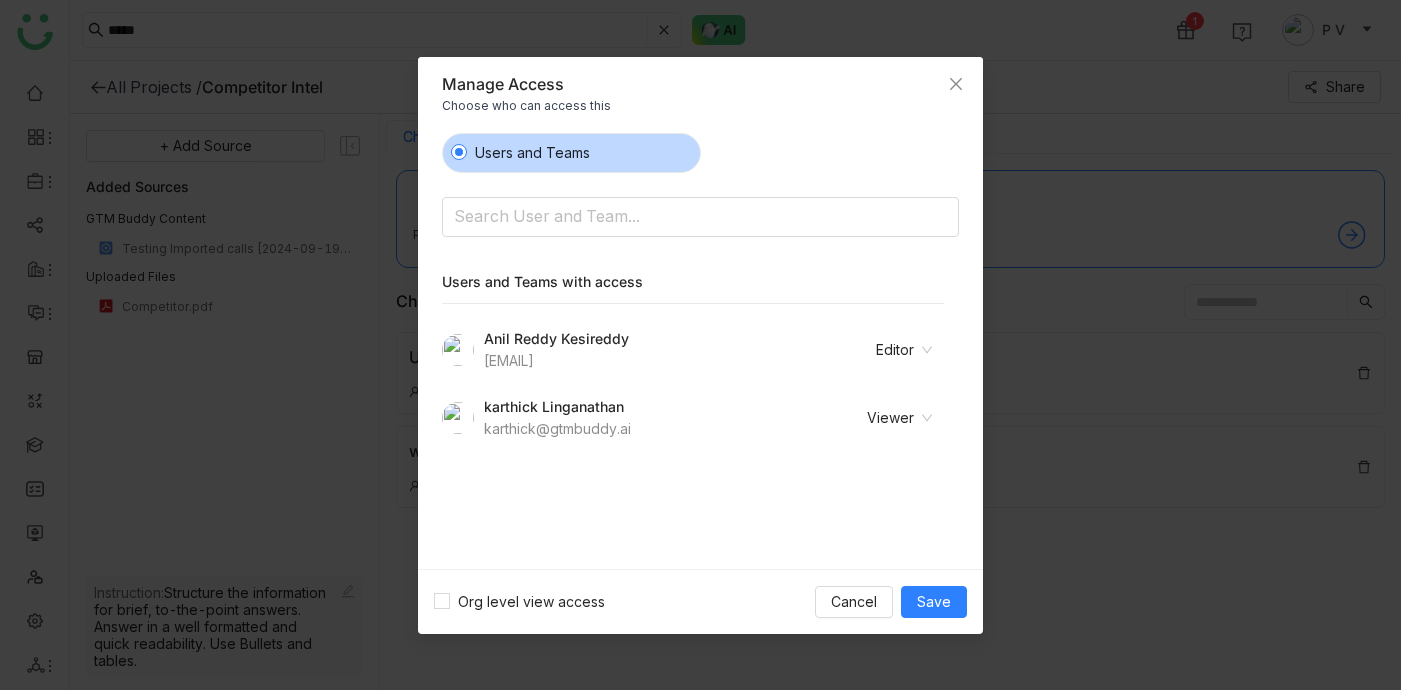click on "Manage Access   Choose who can access this   Users and Teams    Search User and Team...   Users and Teams with access   Anil Reddy Kesireddy   anilk@gtmbuddy.ai   Editor   karthick Linganathan   karthick@gtmbuddy.ai   Viewer  Org level view access  Cancel   Save" at bounding box center [700, 345] 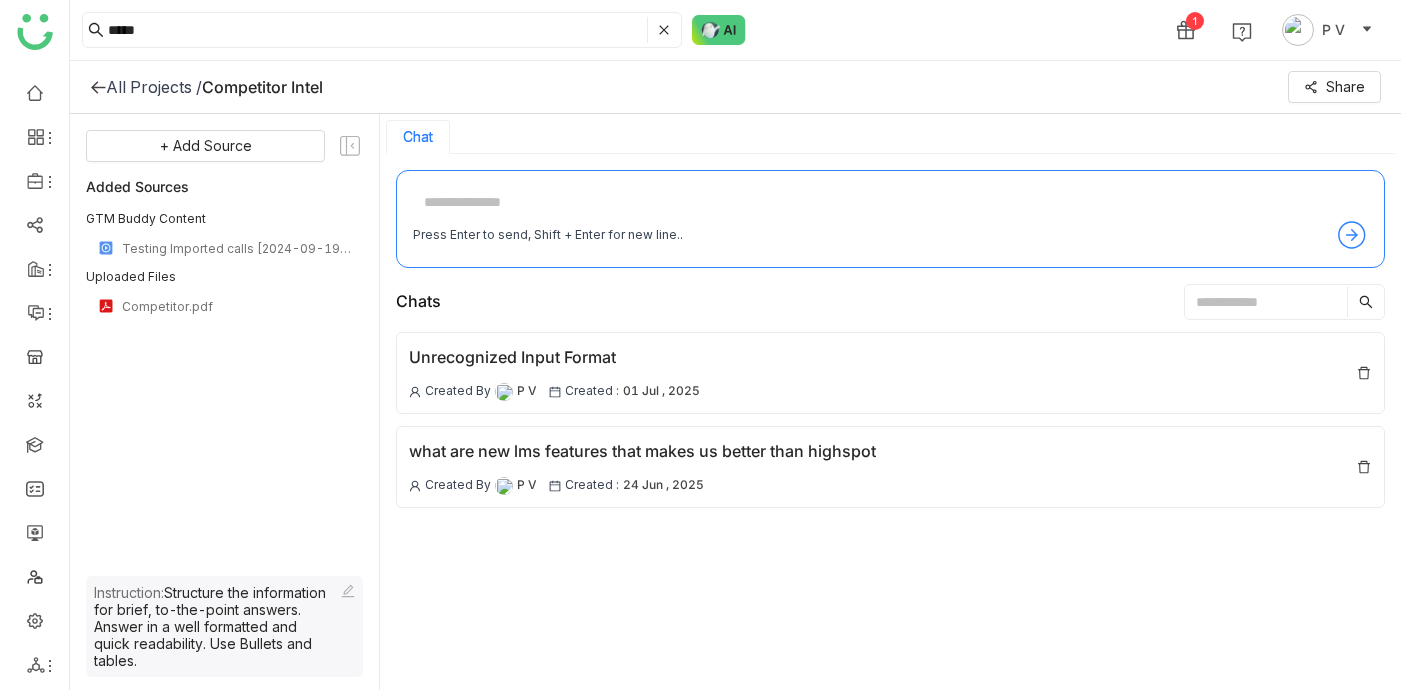 click on "All Projects /    Competitor Intel   Share" 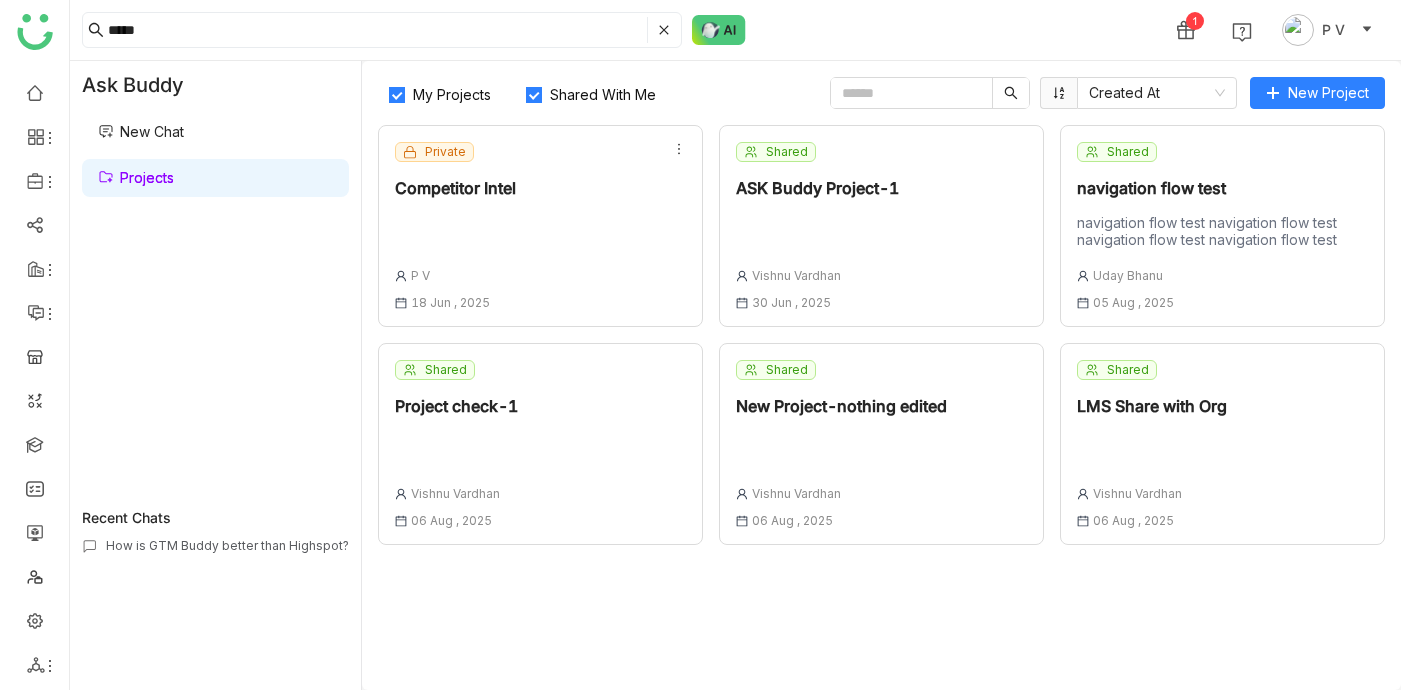 click on "Private  Competitor Intel  P V 18 Jun , 2025" 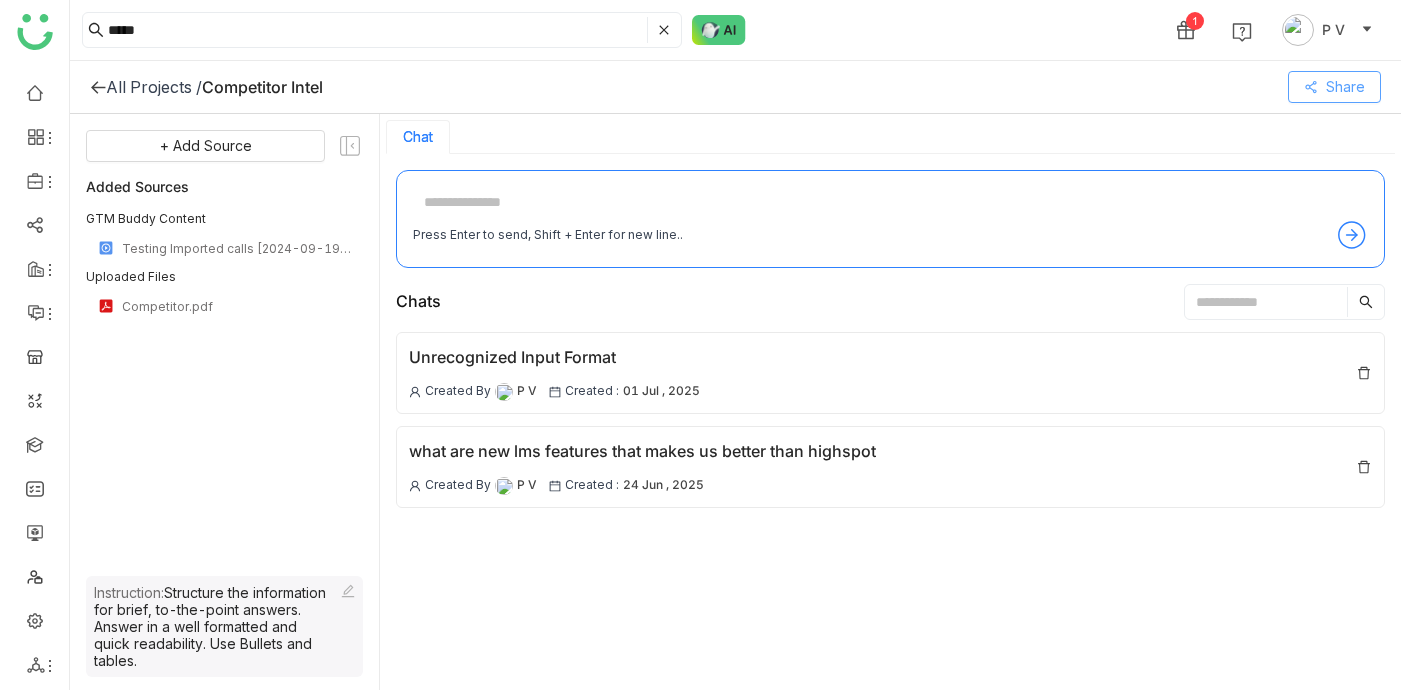 click on "Share" 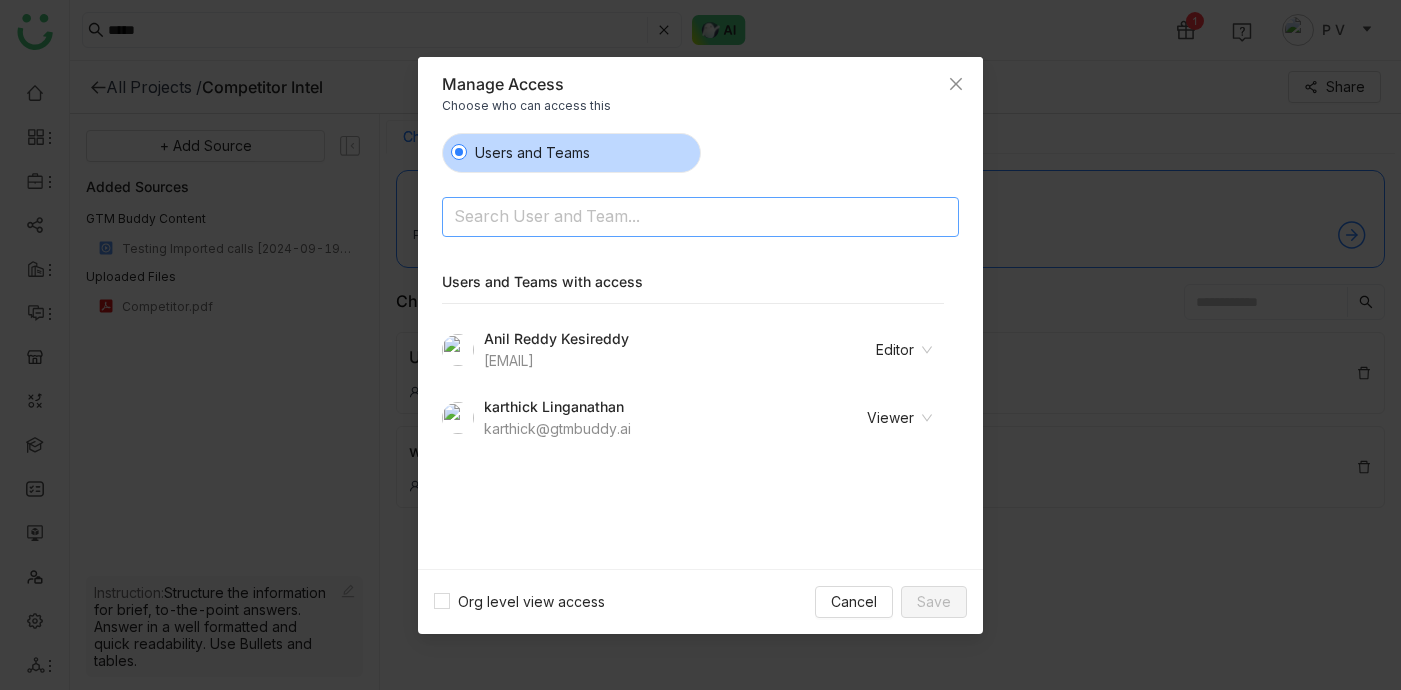 click at bounding box center (649, 218) 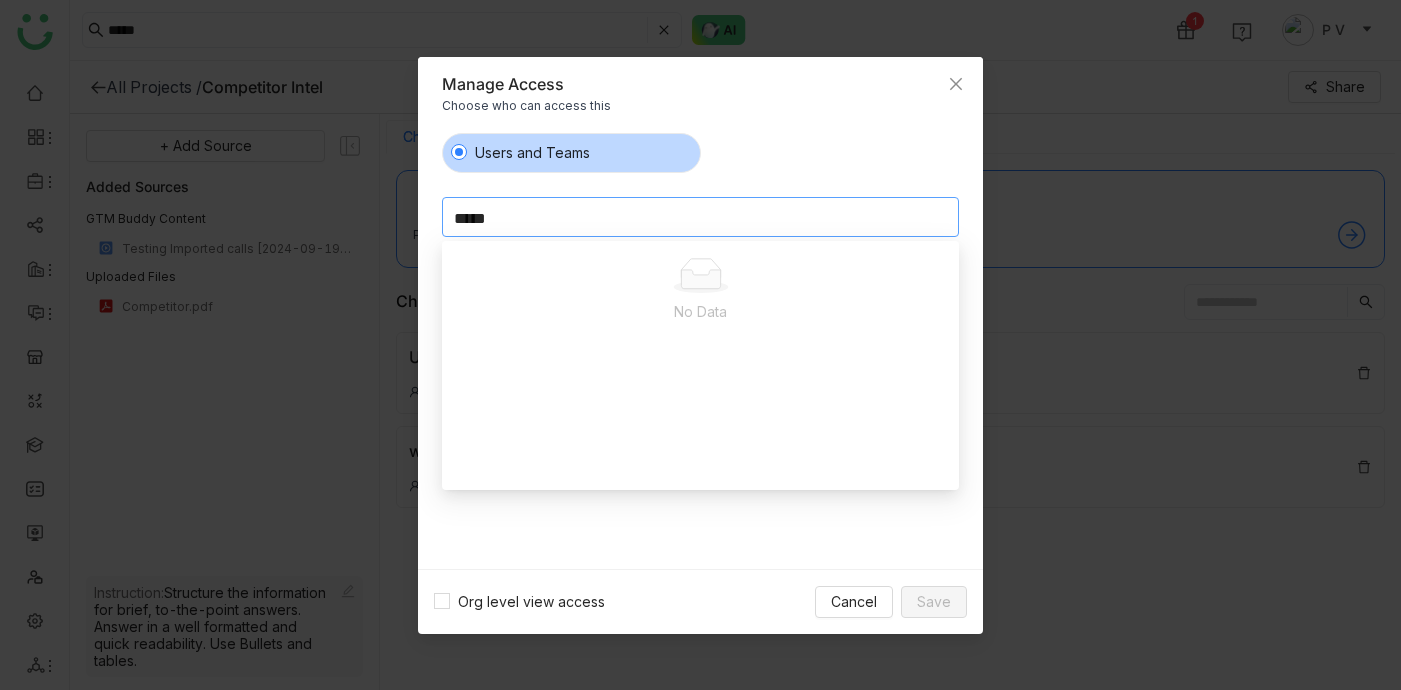 click on "*****" at bounding box center (649, 218) 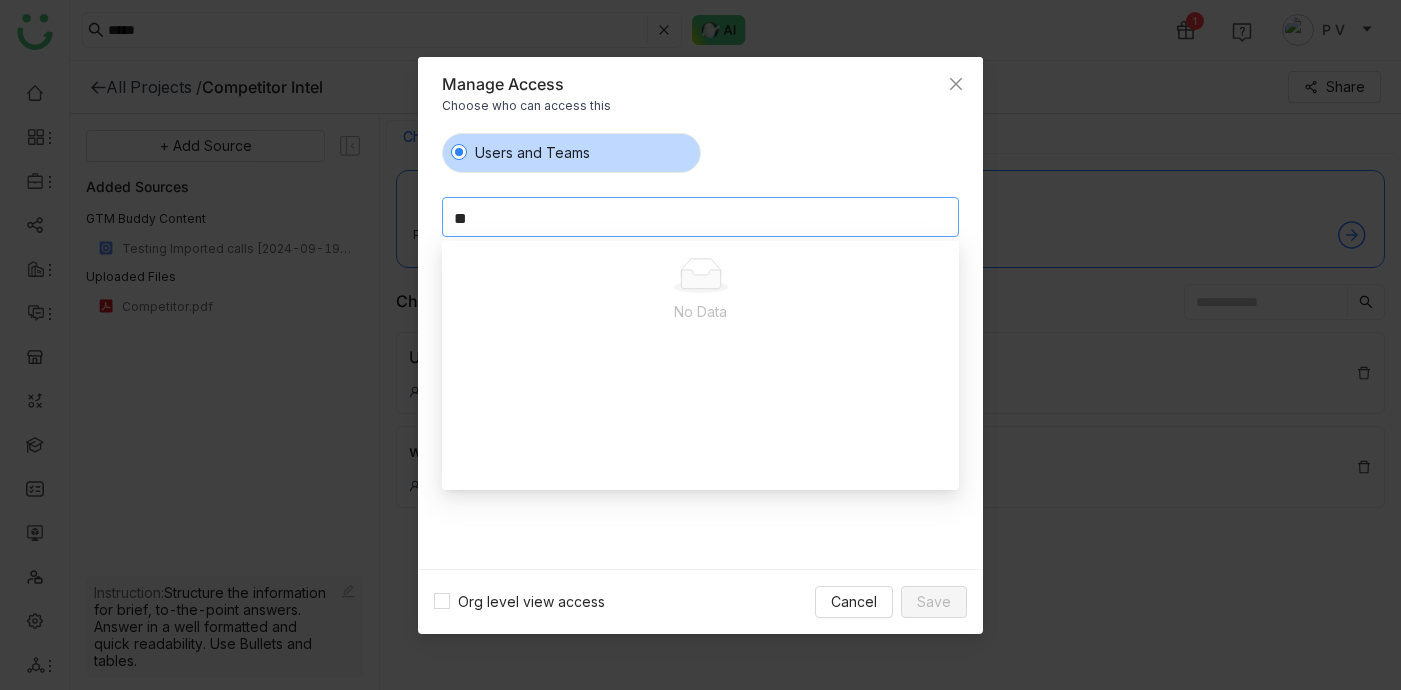 type on "*" 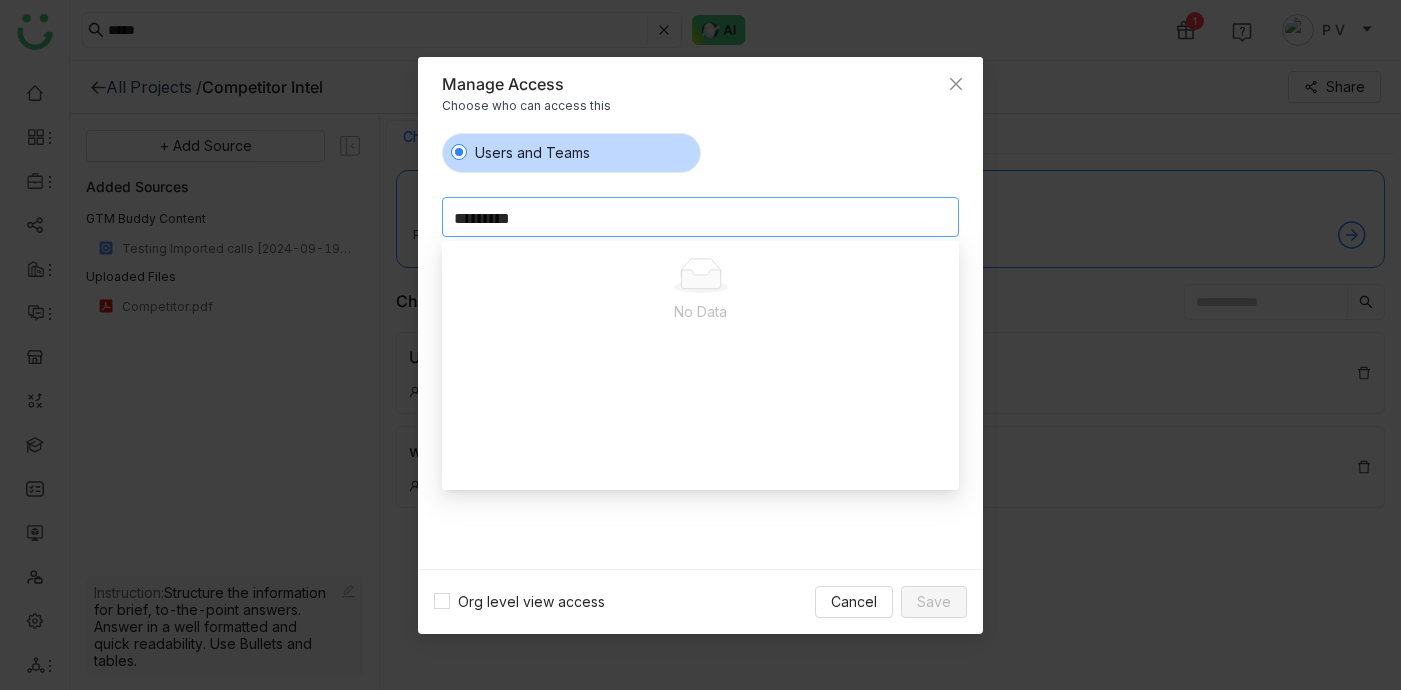 type on "*********" 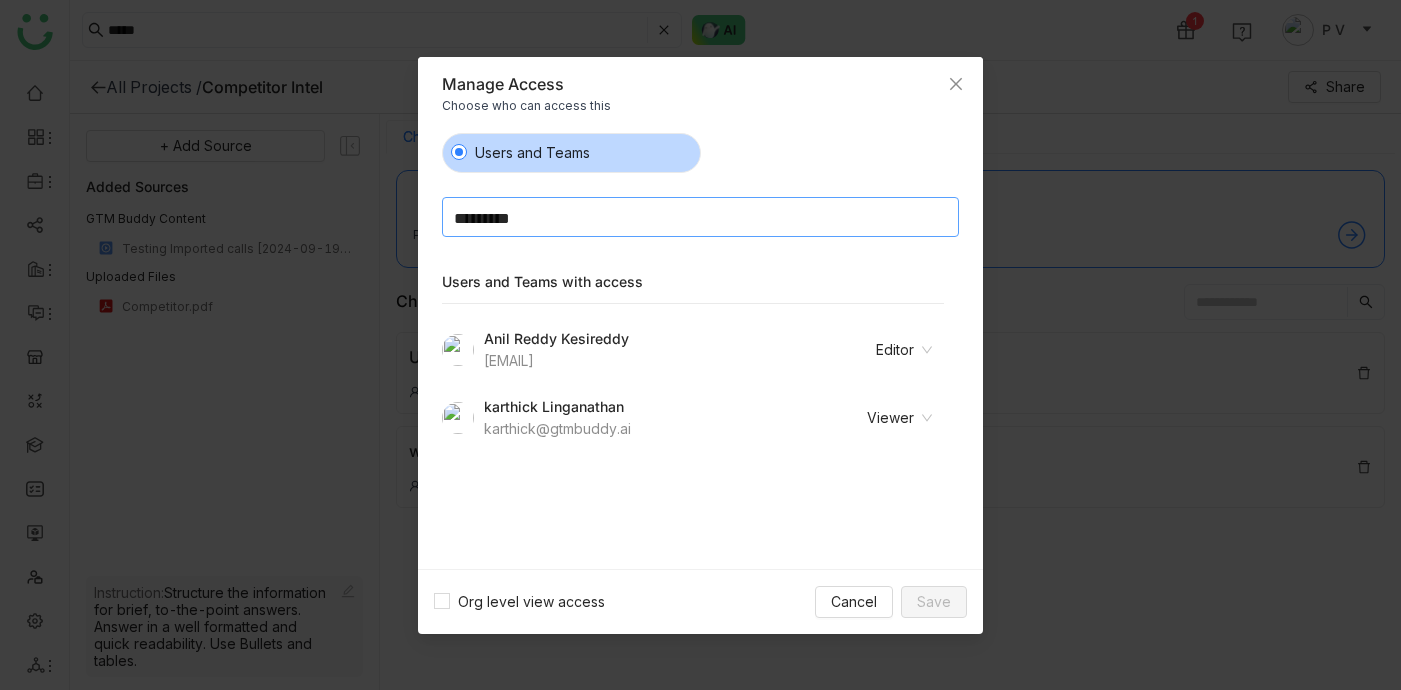 type 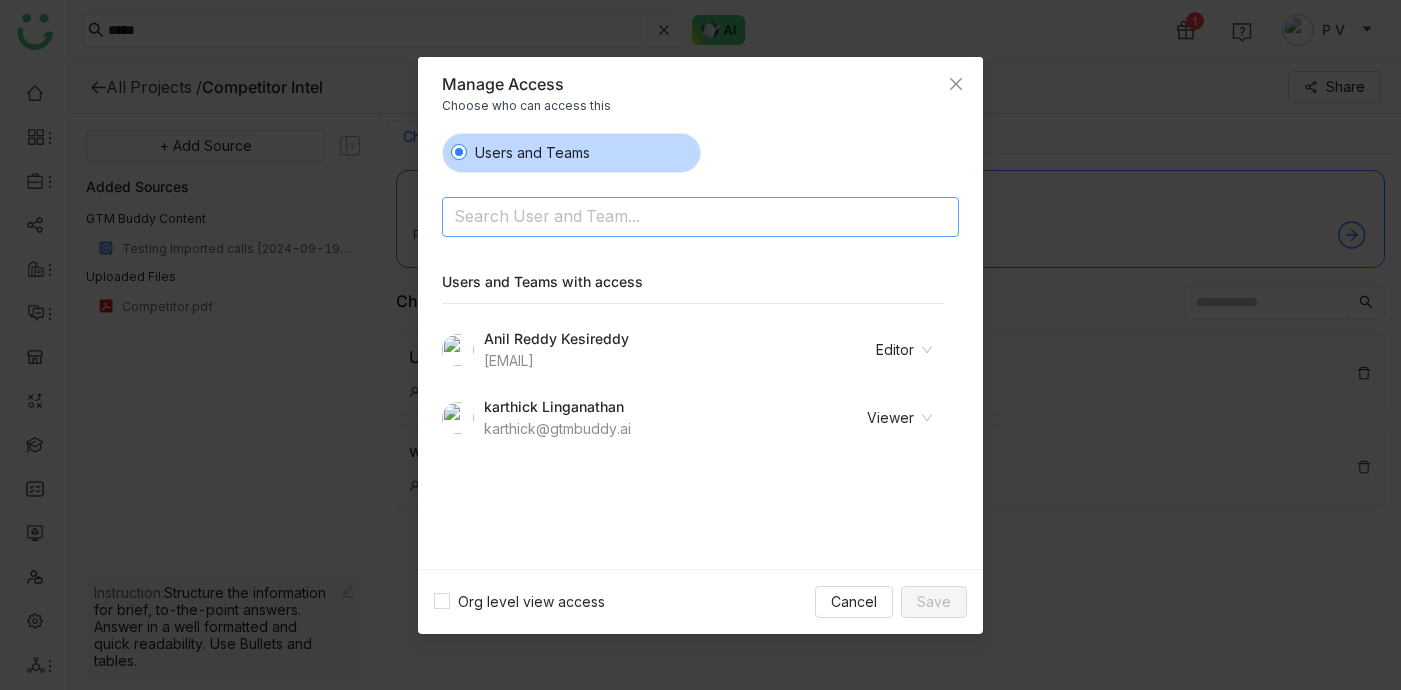 click at bounding box center (649, 218) 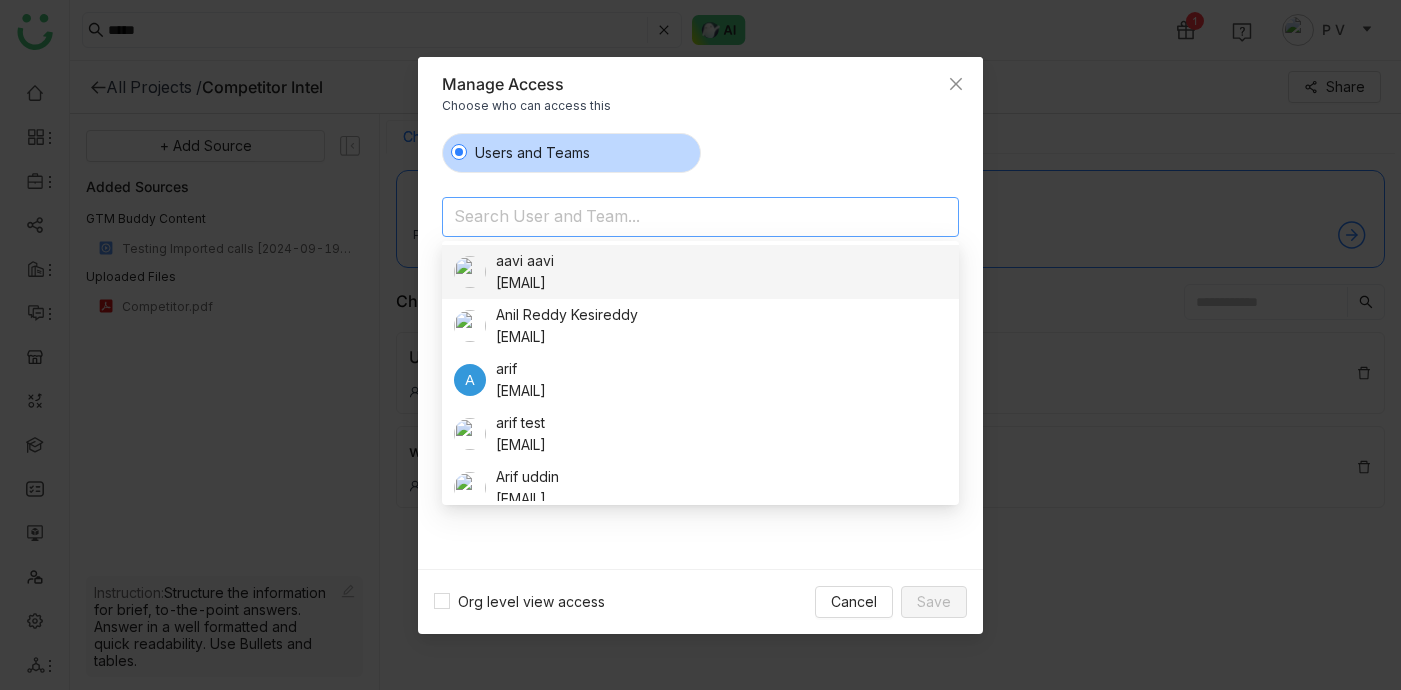 click at bounding box center [649, 218] 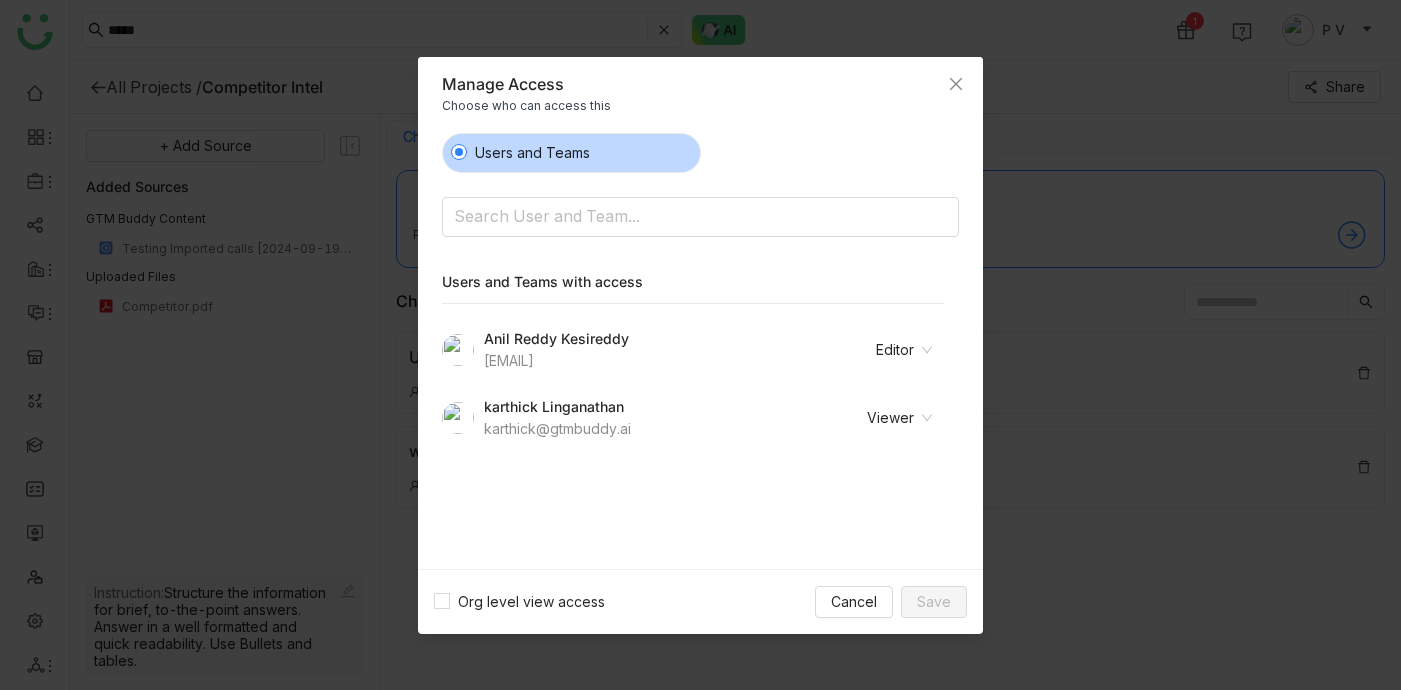 click on "Users and Teams with access" at bounding box center (693, 282) 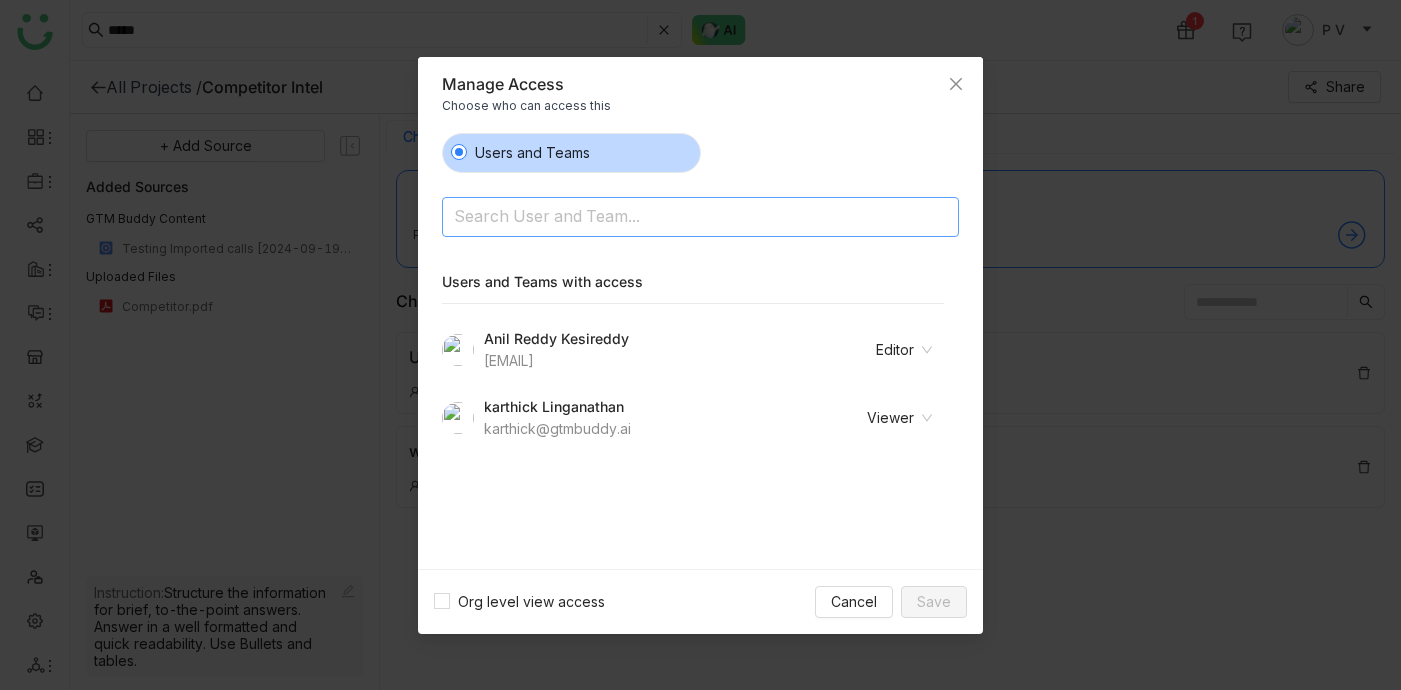 click at bounding box center (649, 218) 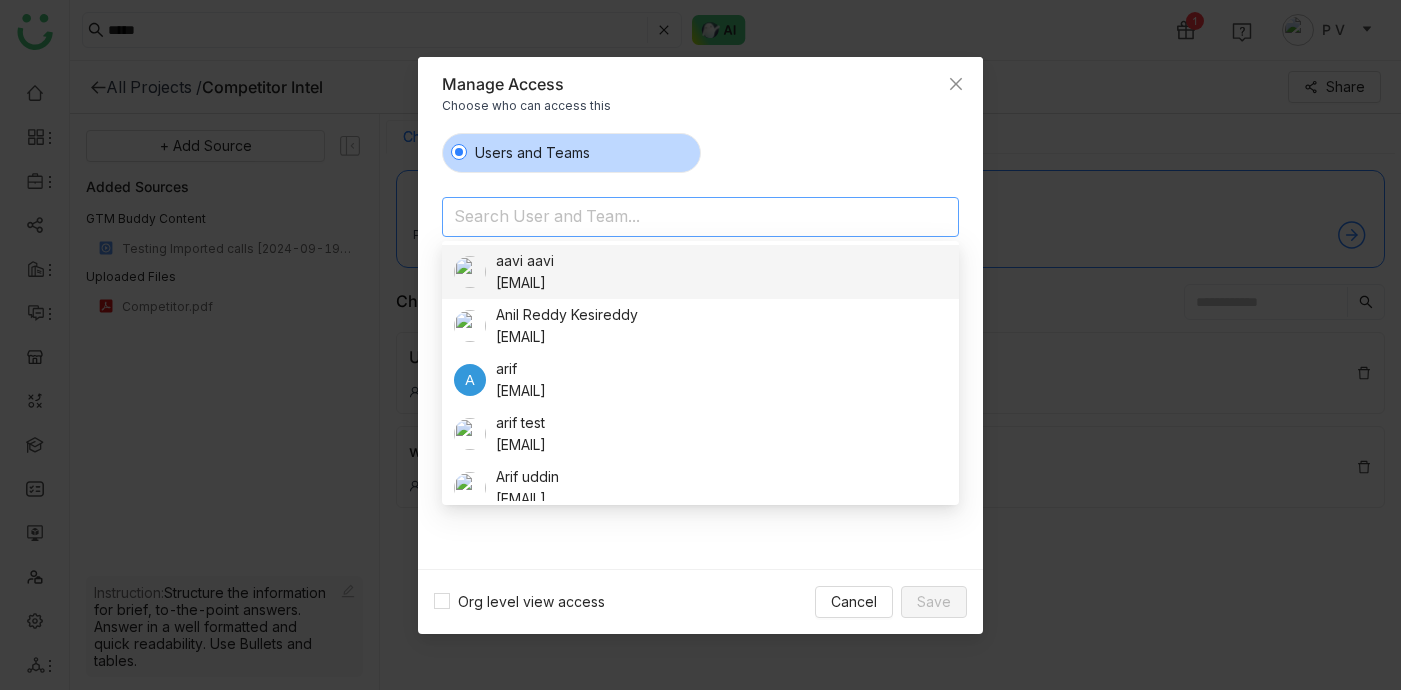 click on "Choose who can access this" at bounding box center (700, 106) 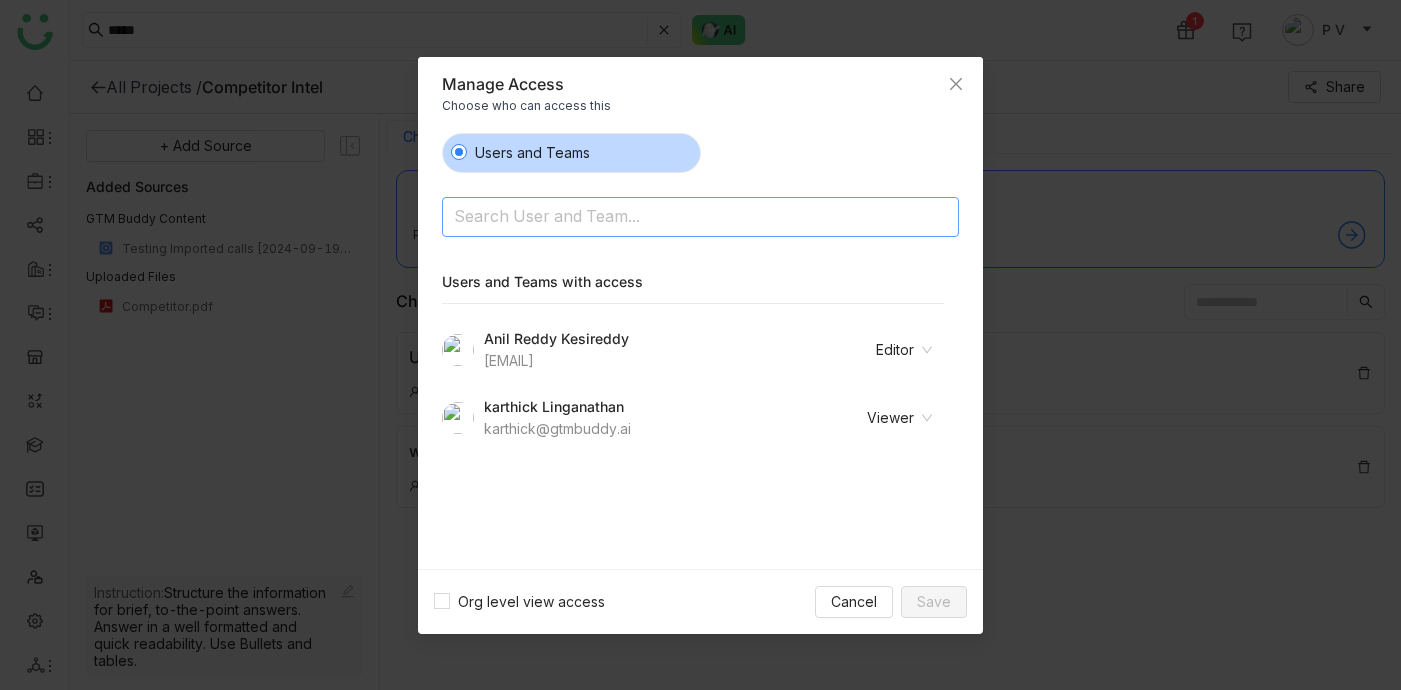click at bounding box center (649, 218) 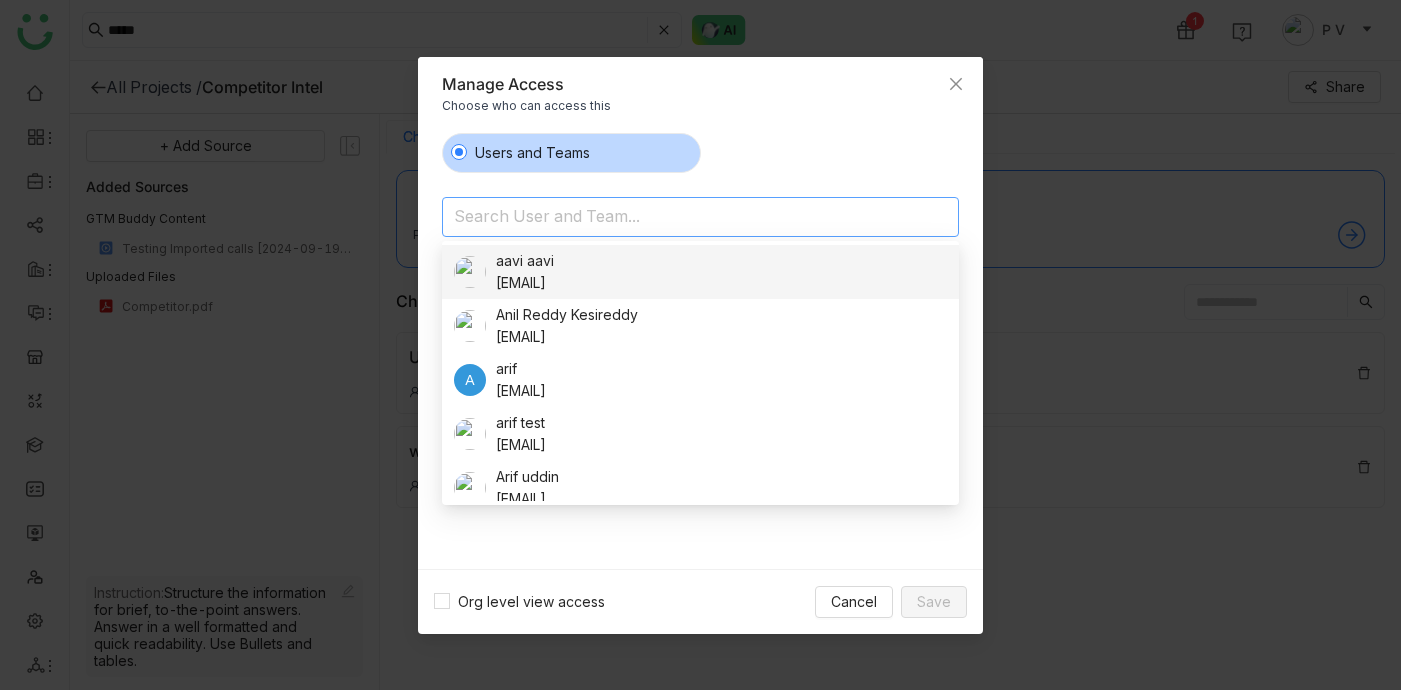 click at bounding box center [649, 218] 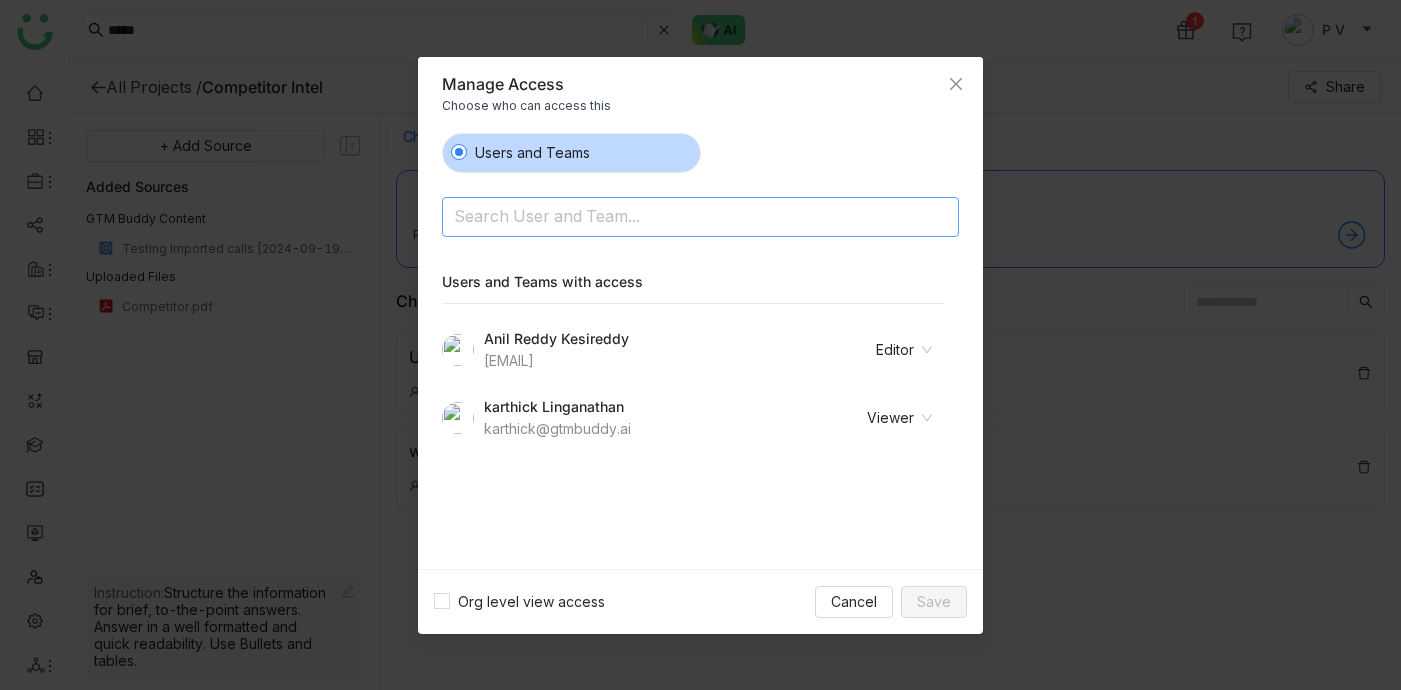click at bounding box center (649, 218) 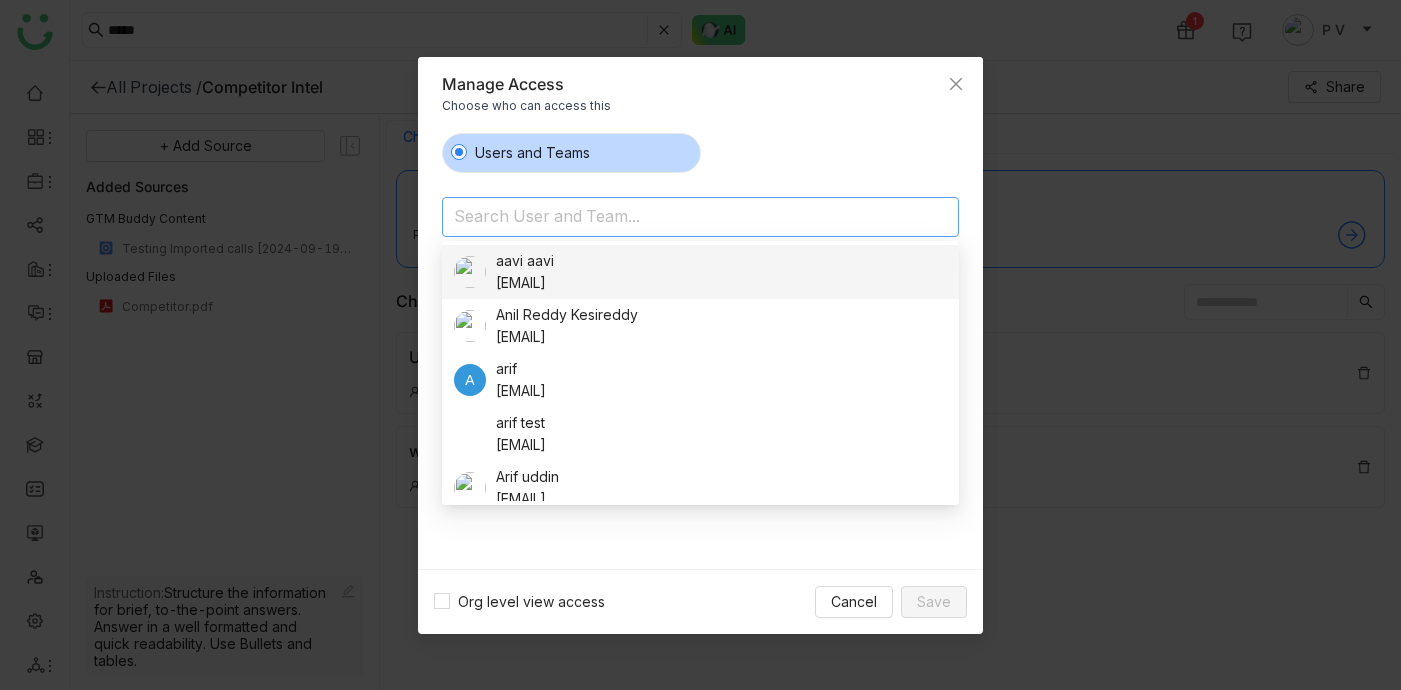 click at bounding box center [649, 218] 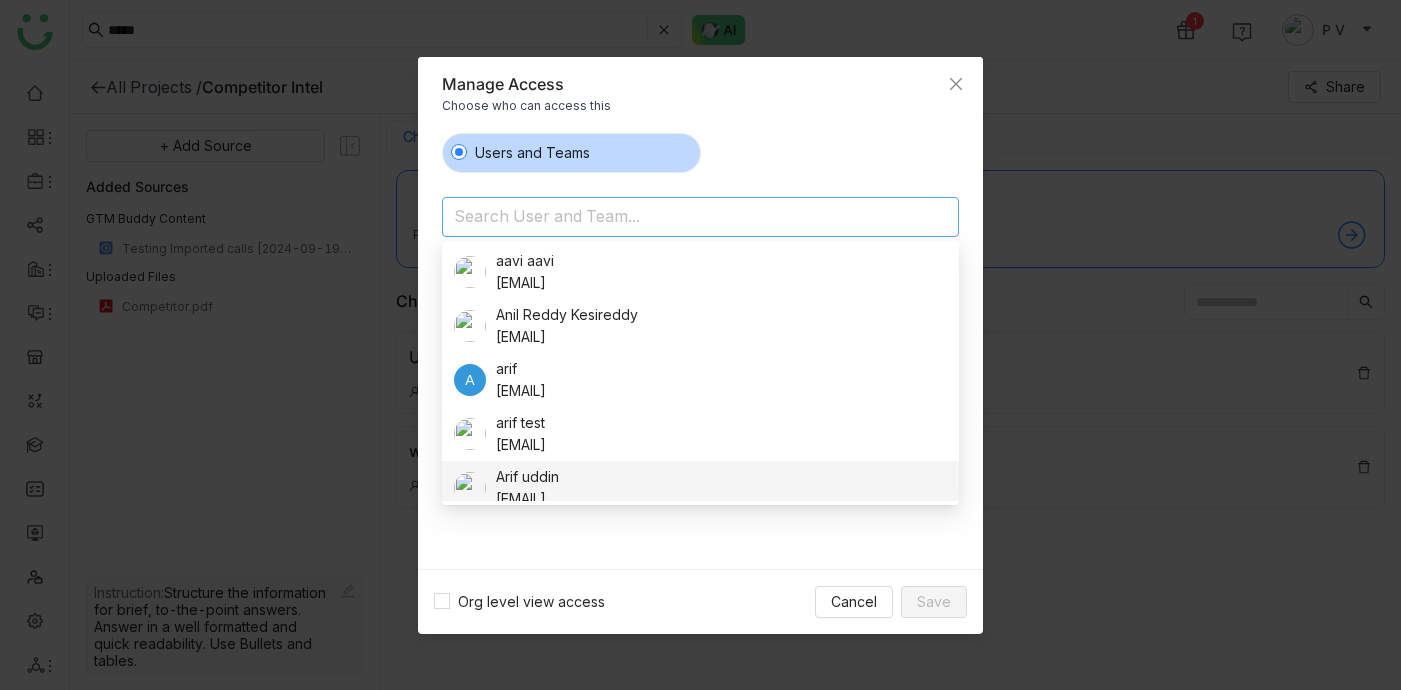 click on "Users and Teams    Search User and Team...   Users and Teams with access   Anil Reddy Kesireddy   anilk@gtmbuddy.ai   Editor   karthick Linganathan   karthick@gtmbuddy.ai   Viewer" at bounding box center [700, 343] 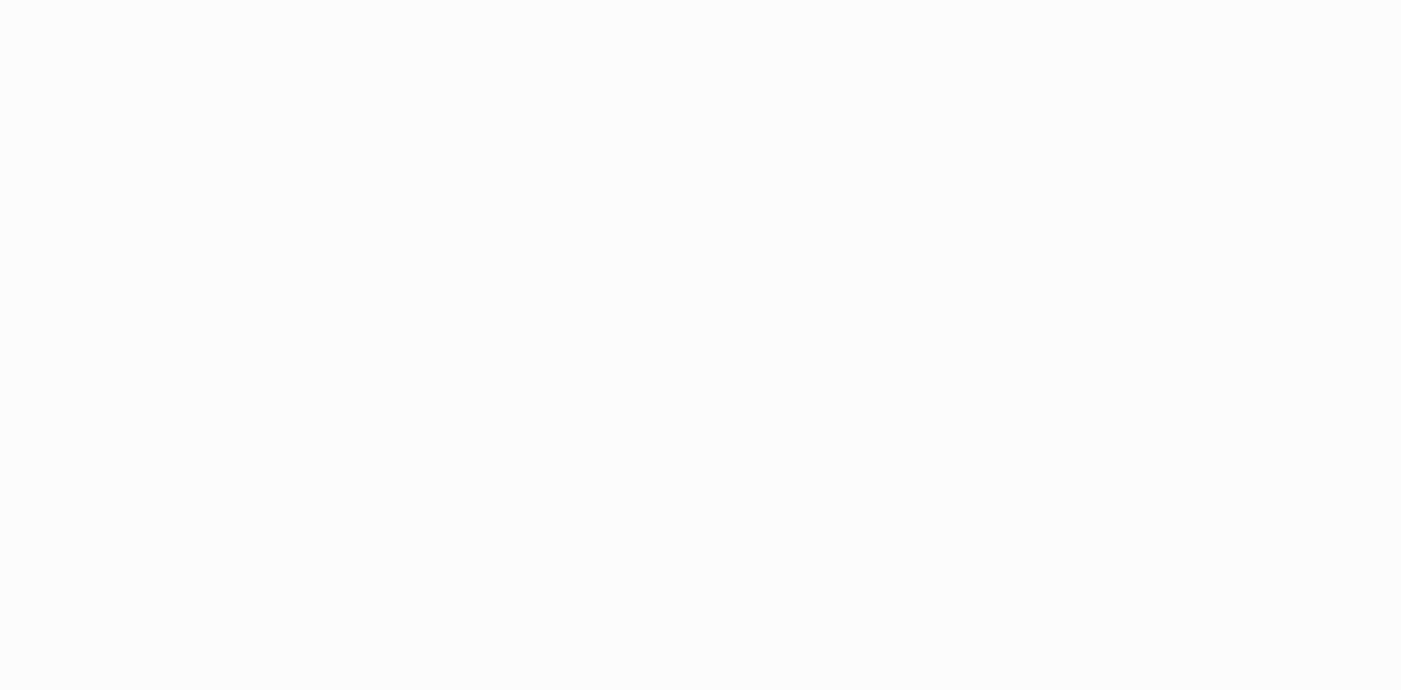 scroll, scrollTop: 0, scrollLeft: 0, axis: both 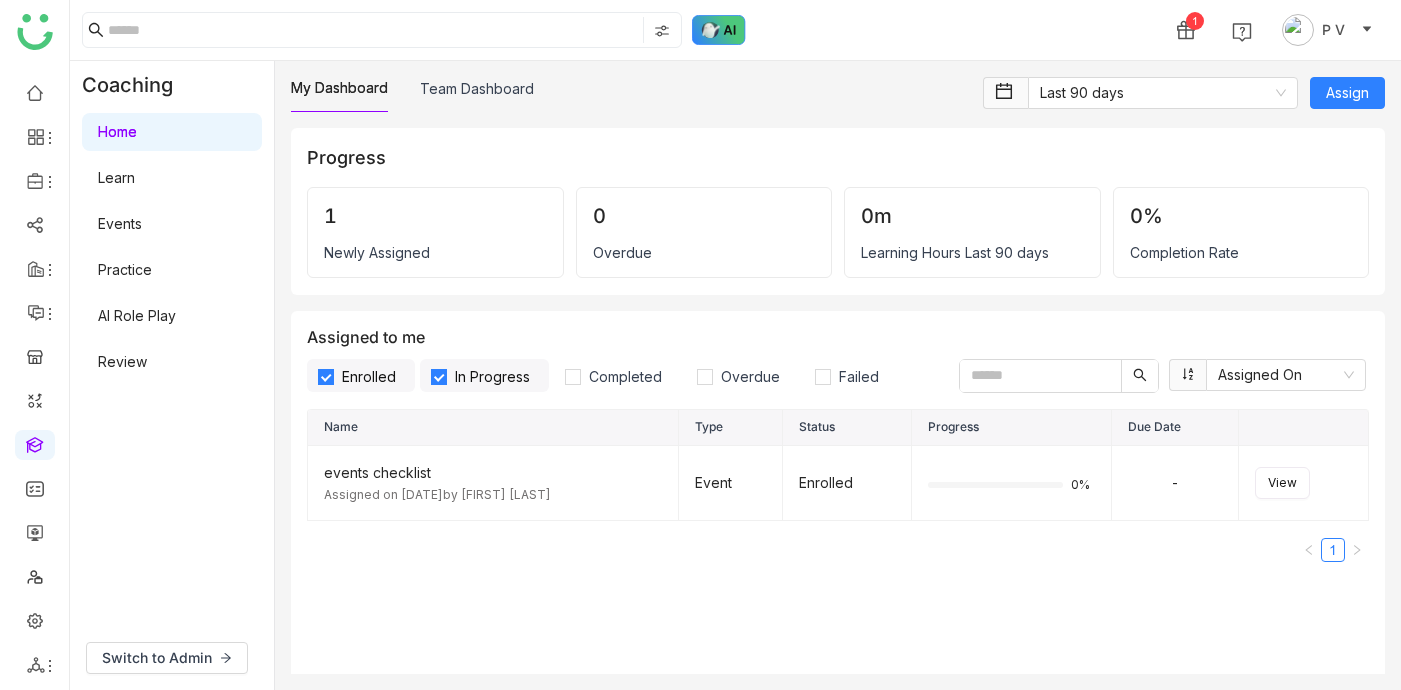 click 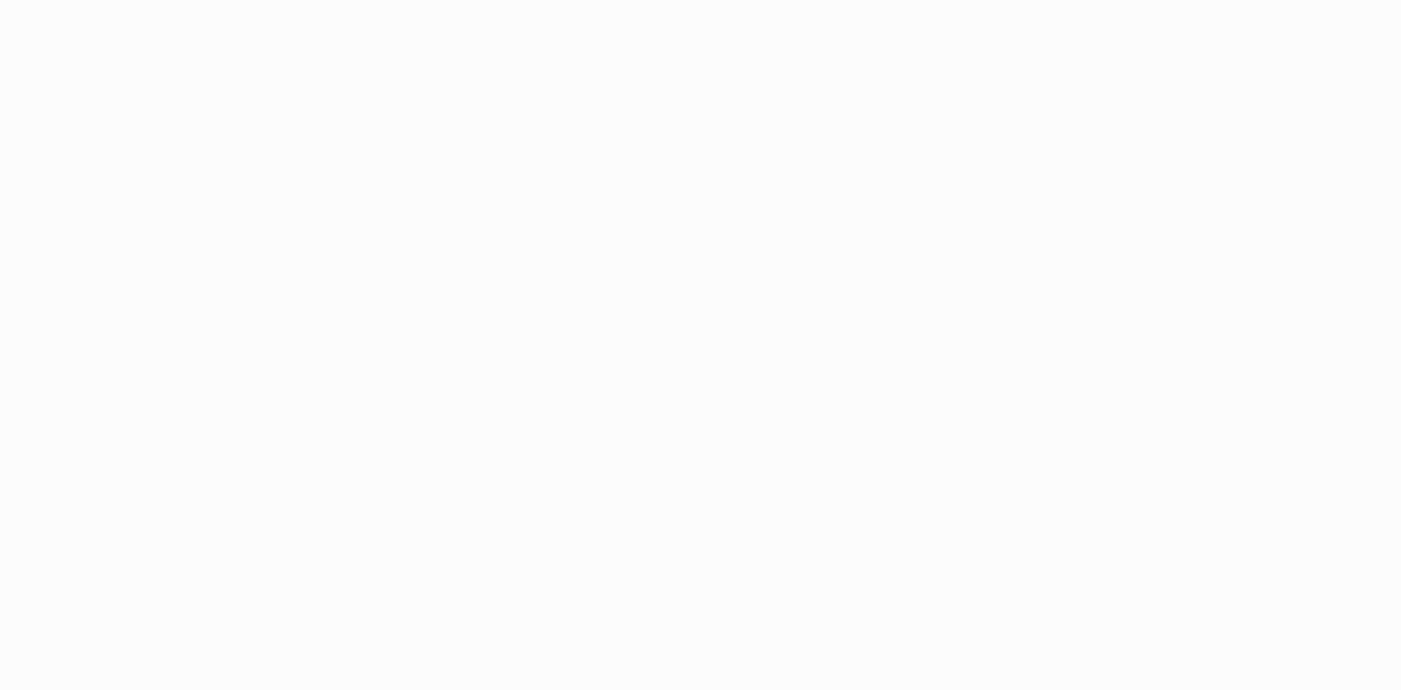 scroll, scrollTop: 0, scrollLeft: 0, axis: both 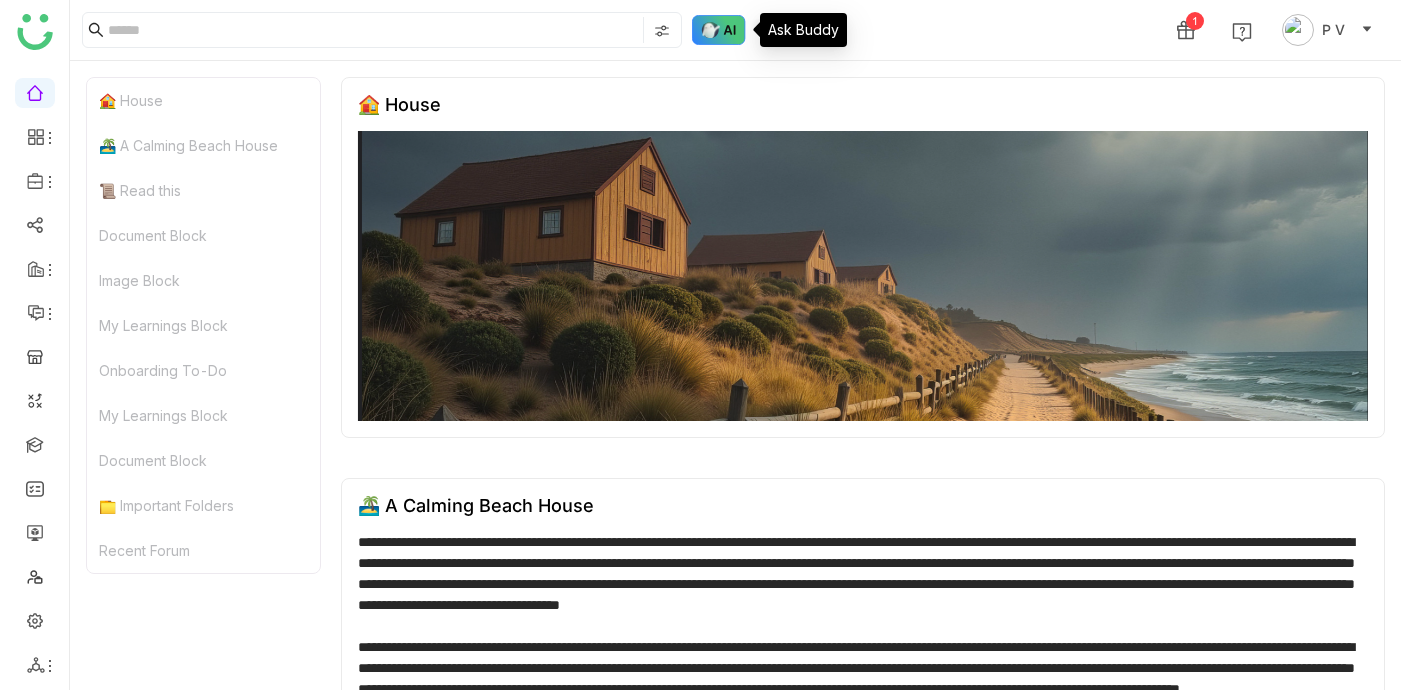 click 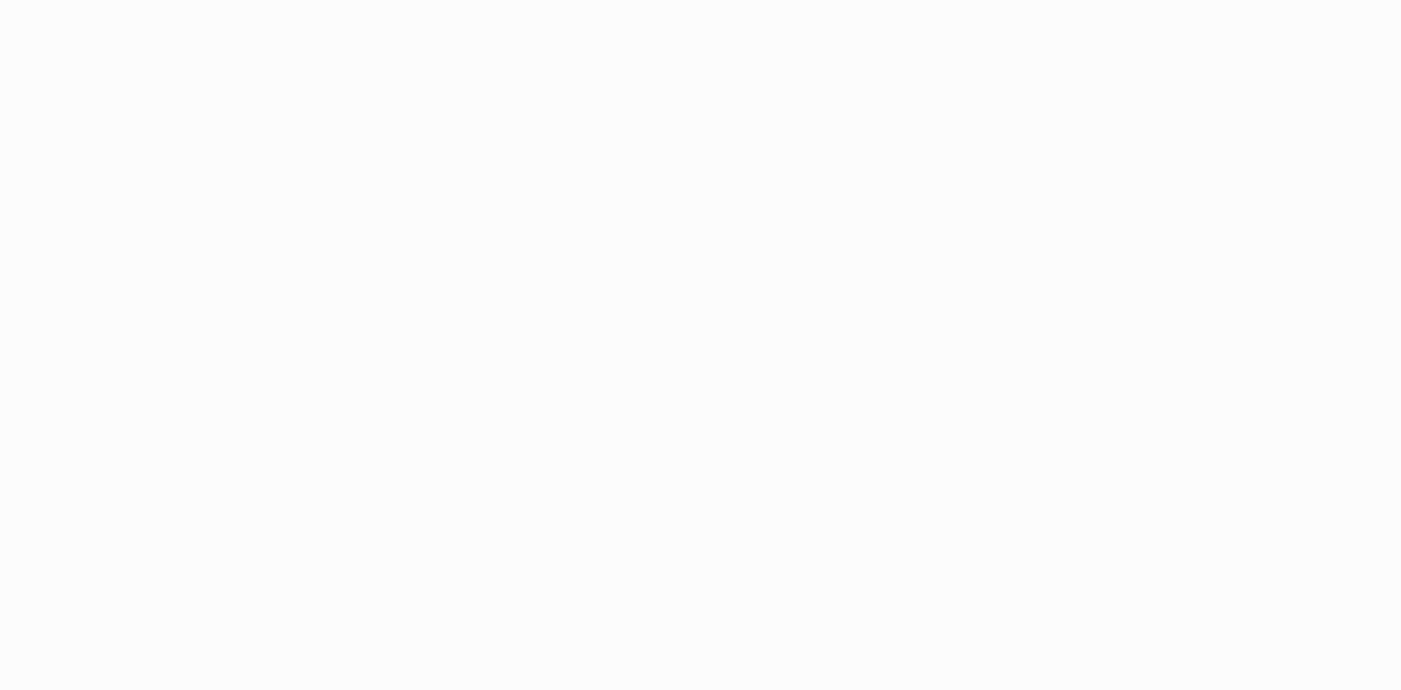 scroll, scrollTop: 0, scrollLeft: 0, axis: both 